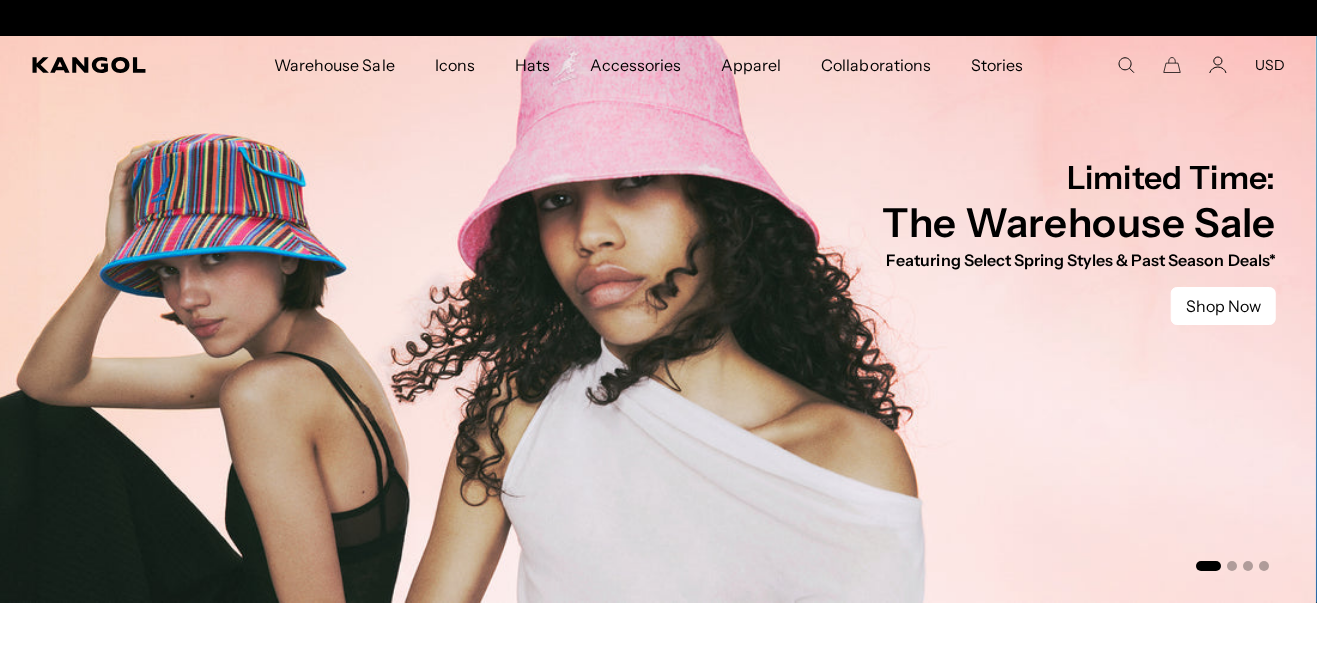 scroll, scrollTop: 0, scrollLeft: 0, axis: both 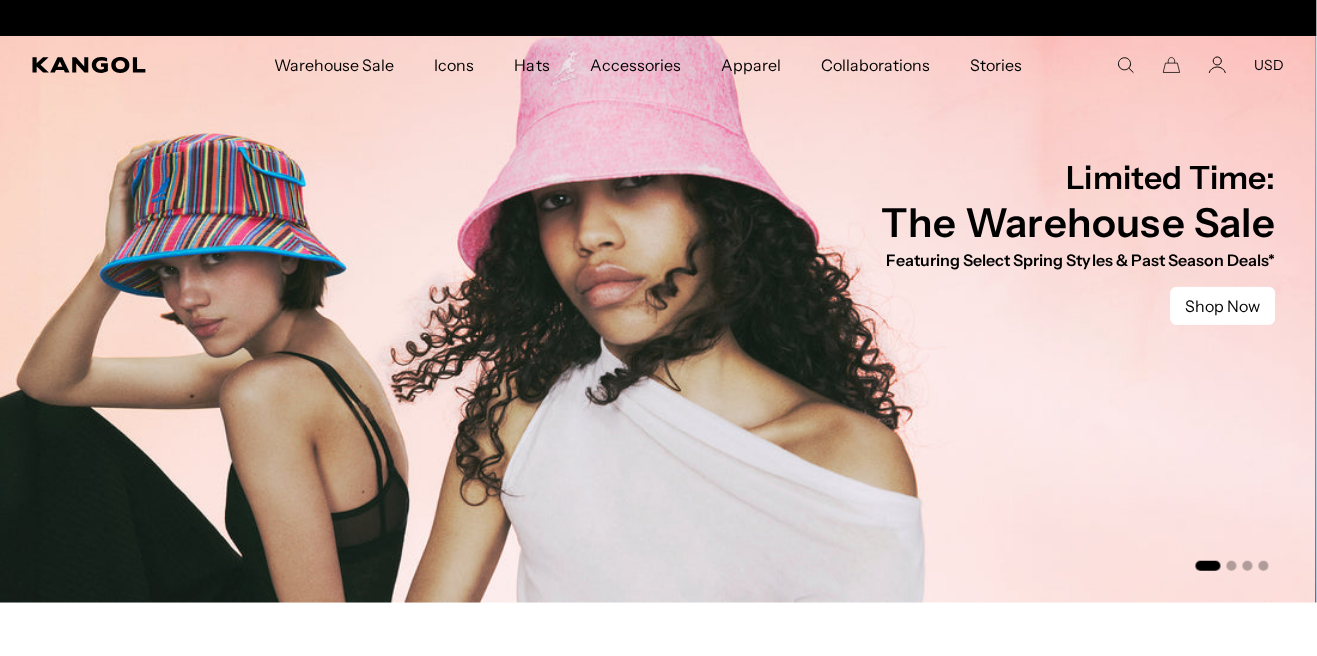 click on "Hats" at bounding box center (532, 65) 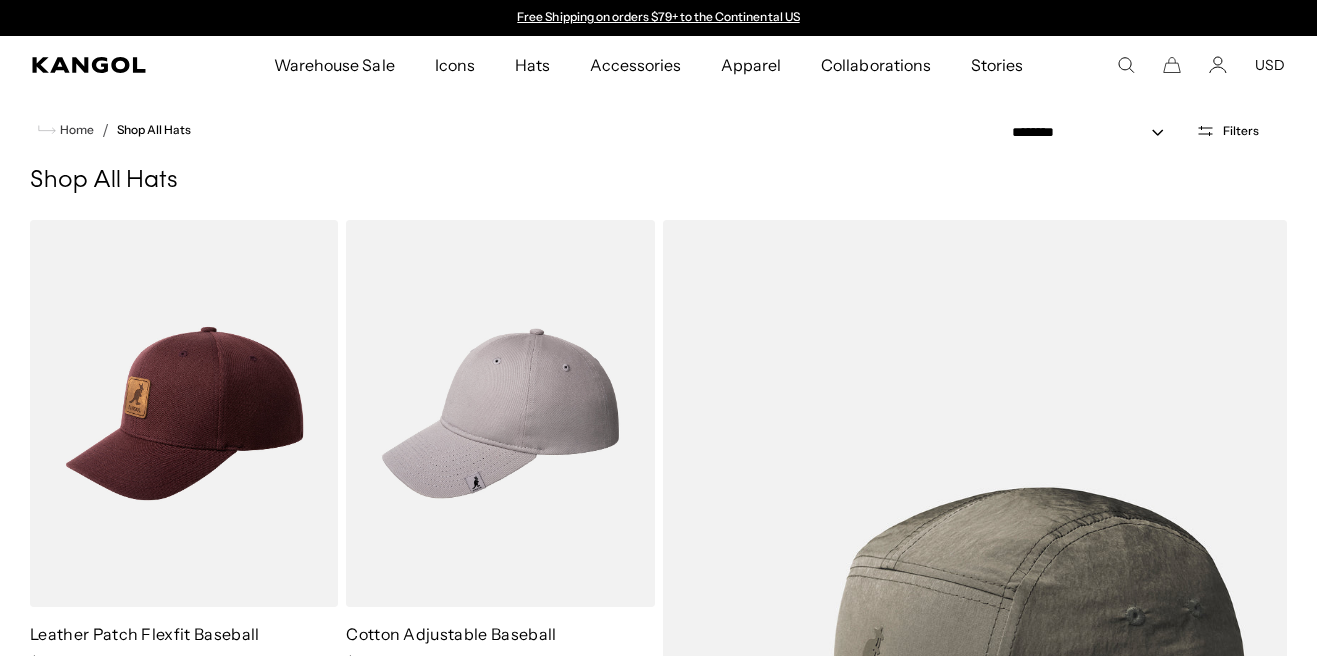 scroll, scrollTop: 0, scrollLeft: 0, axis: both 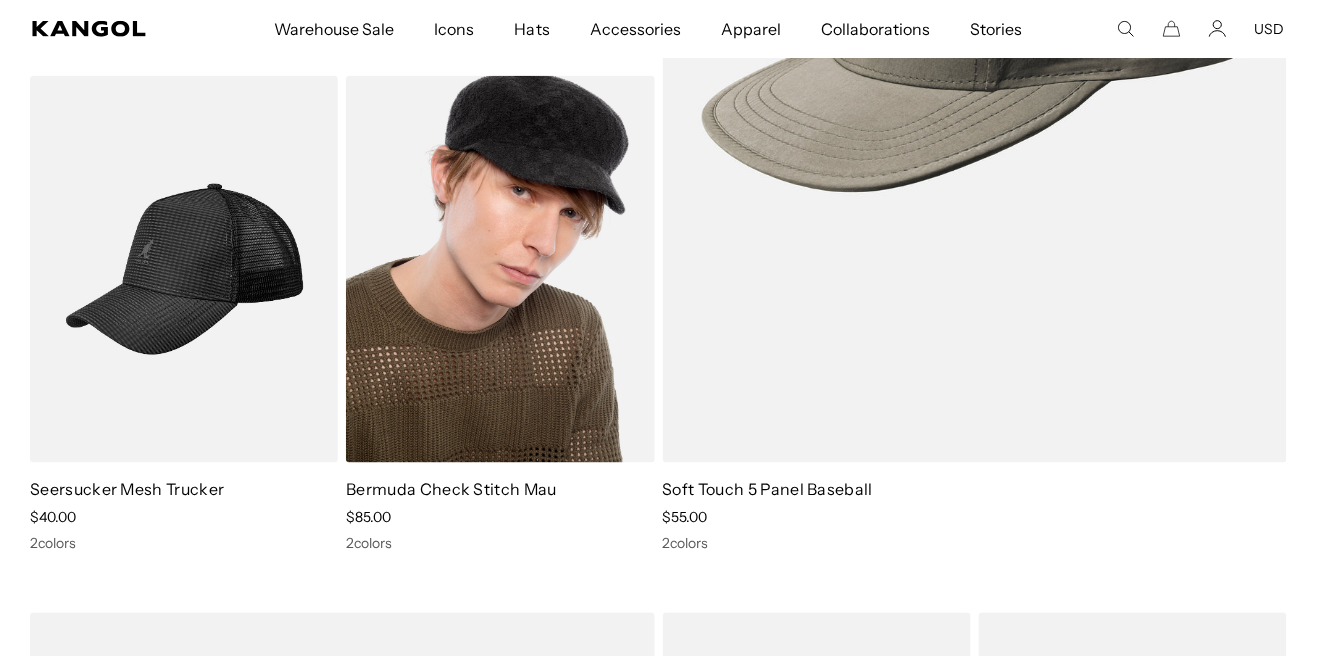 click at bounding box center [500, 269] 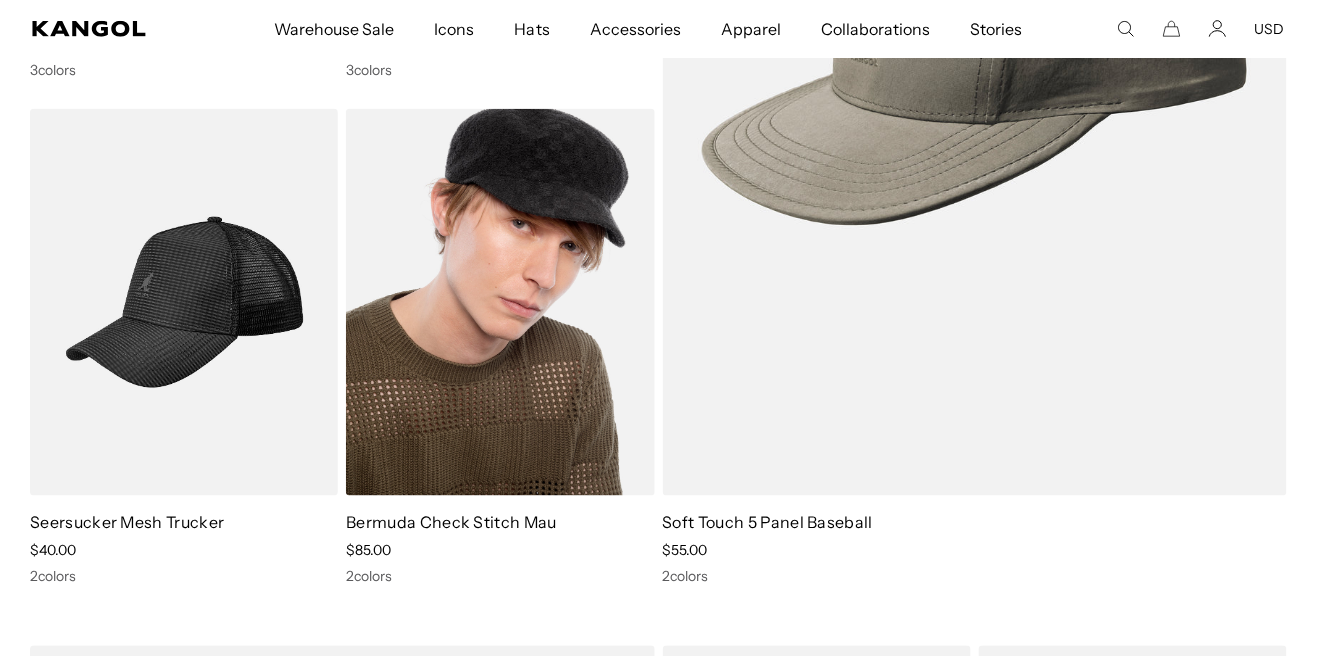 scroll, scrollTop: 386, scrollLeft: 0, axis: vertical 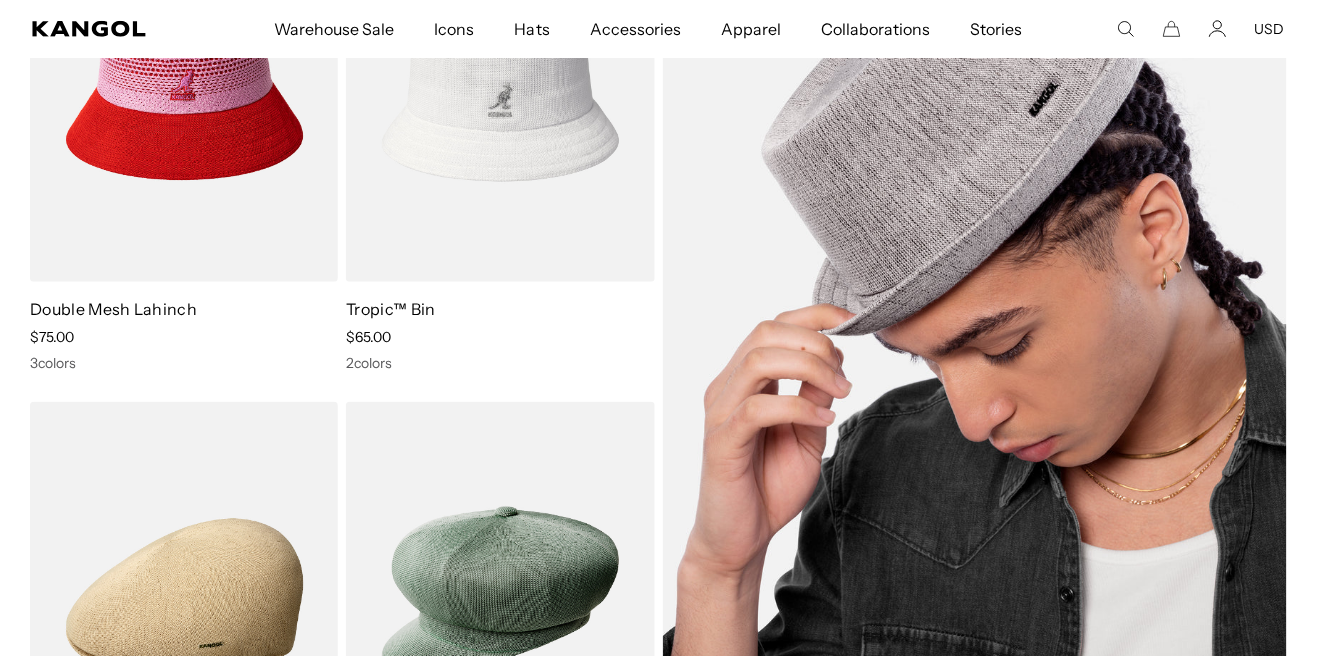 click at bounding box center [975, 342] 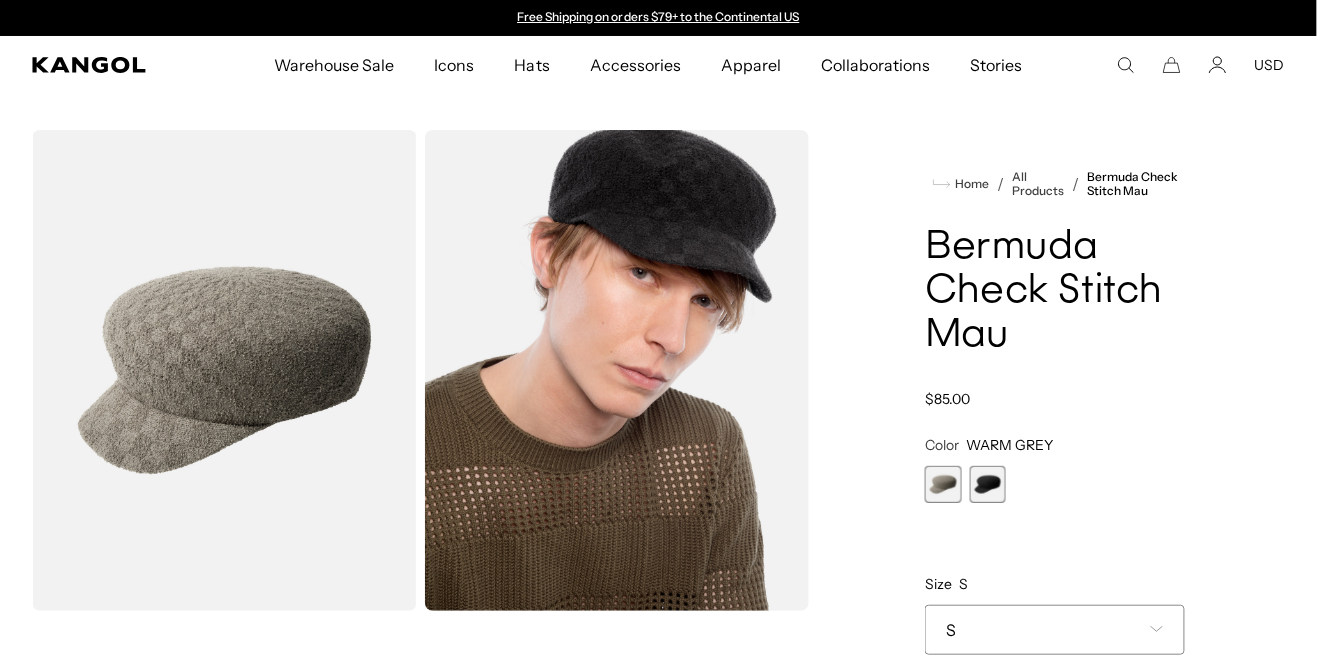 scroll, scrollTop: 0, scrollLeft: 0, axis: both 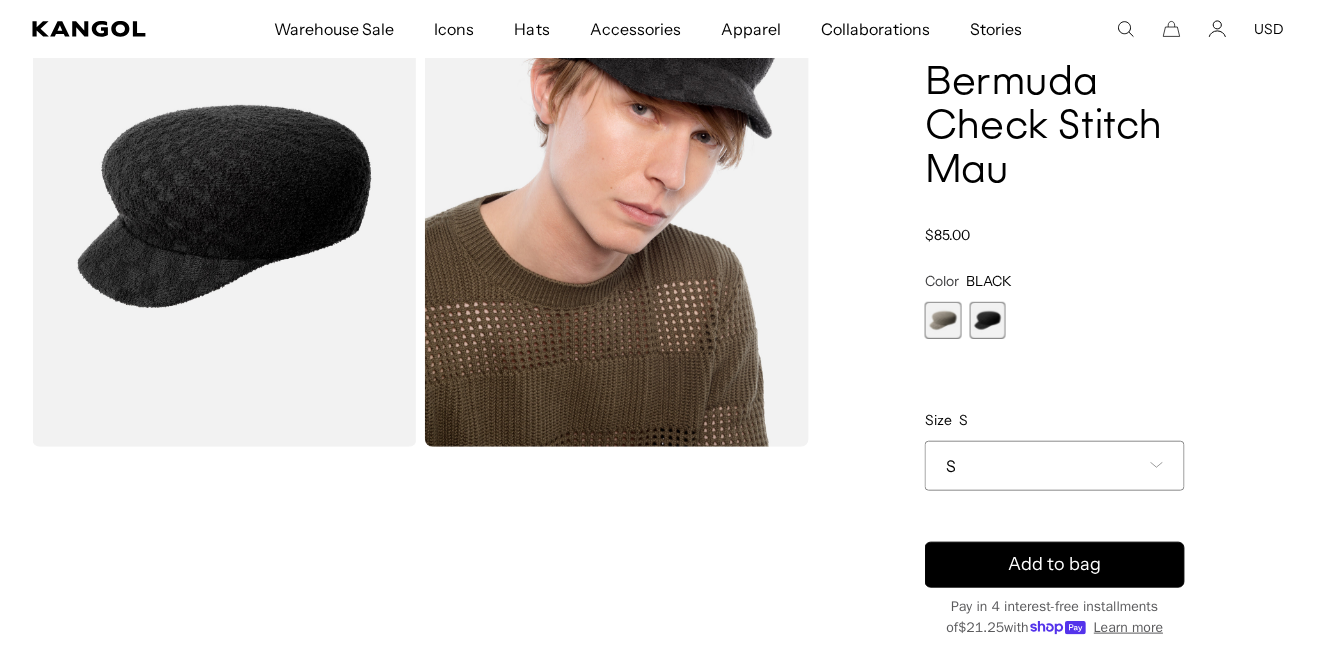 click on "S" at bounding box center (1055, 466) 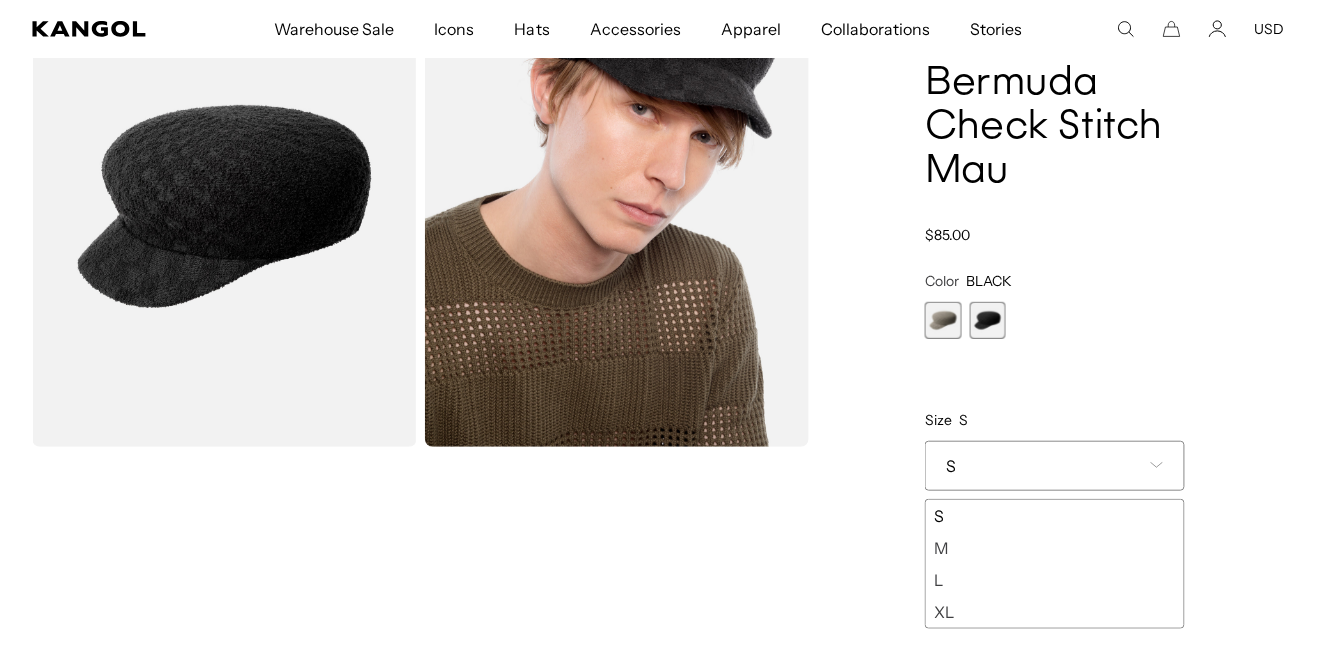 click on "XL" at bounding box center (1055, 612) 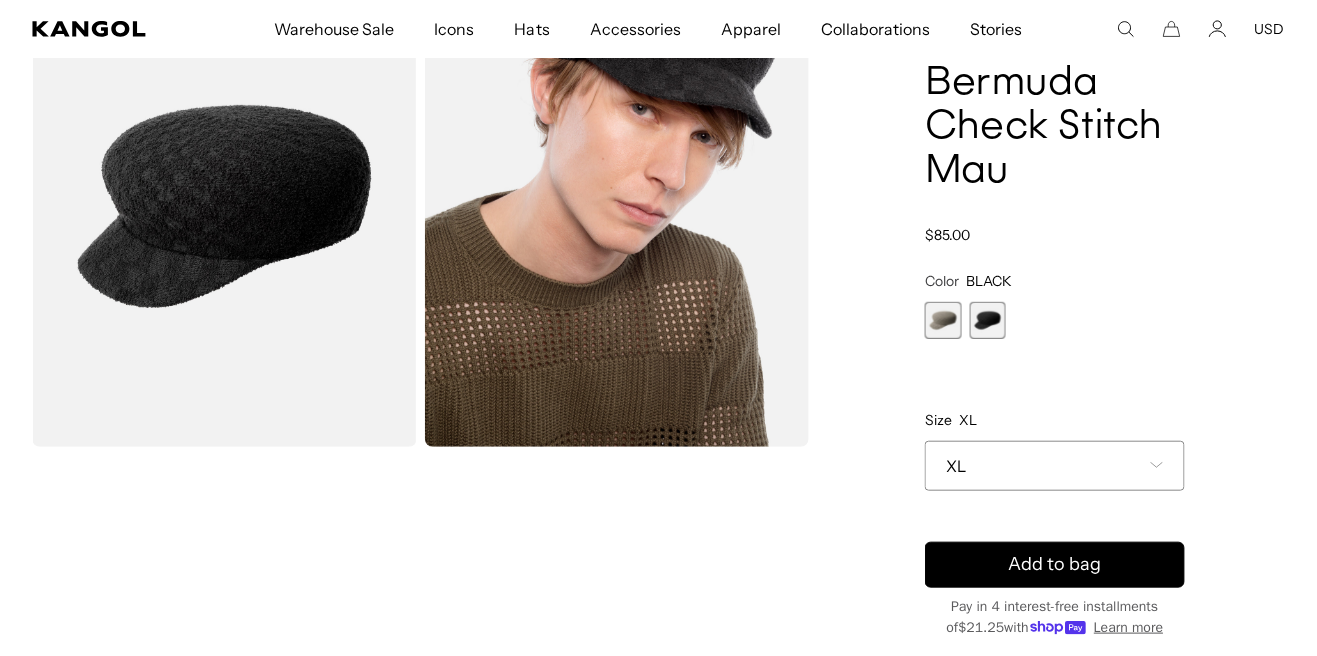 scroll, scrollTop: 0, scrollLeft: 411, axis: horizontal 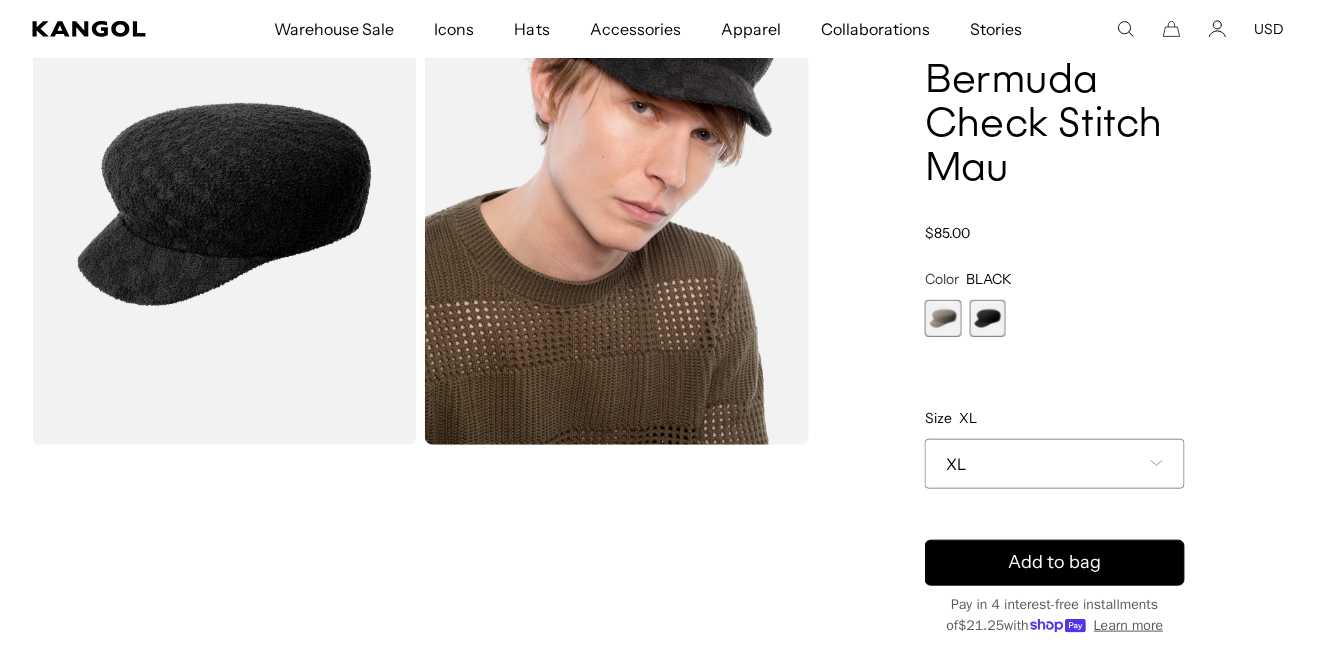 click at bounding box center (943, 318) 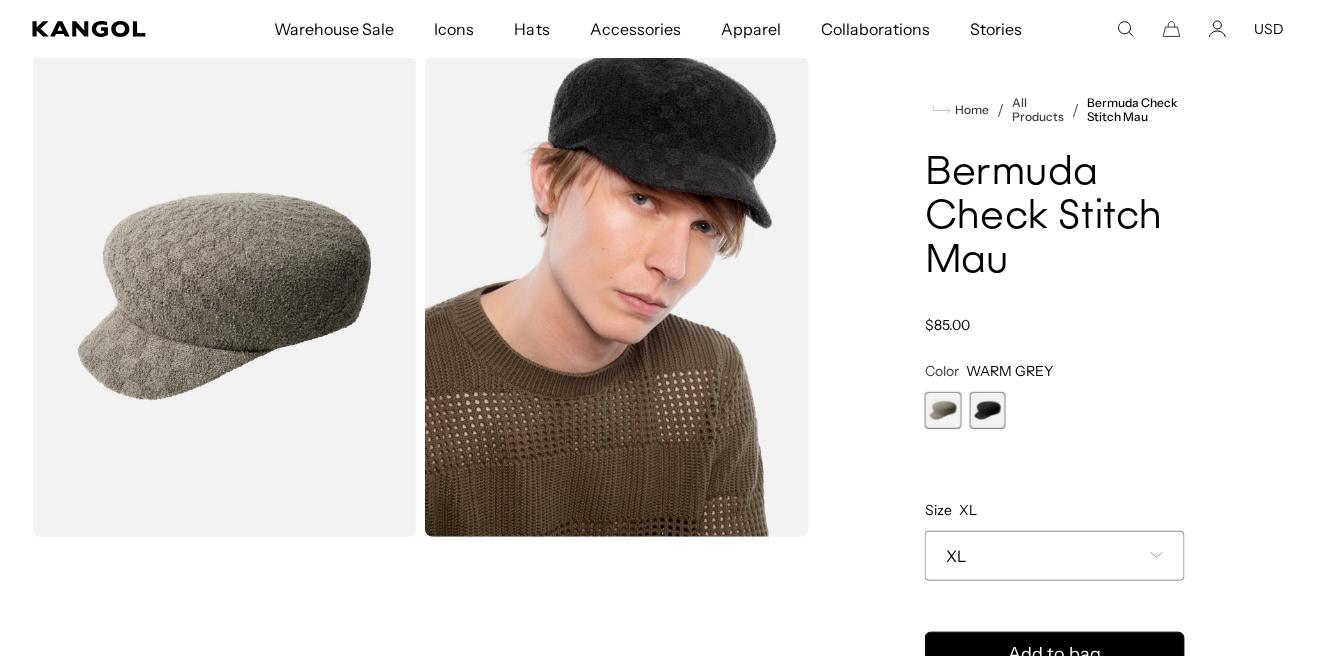 scroll, scrollTop: 0, scrollLeft: 0, axis: both 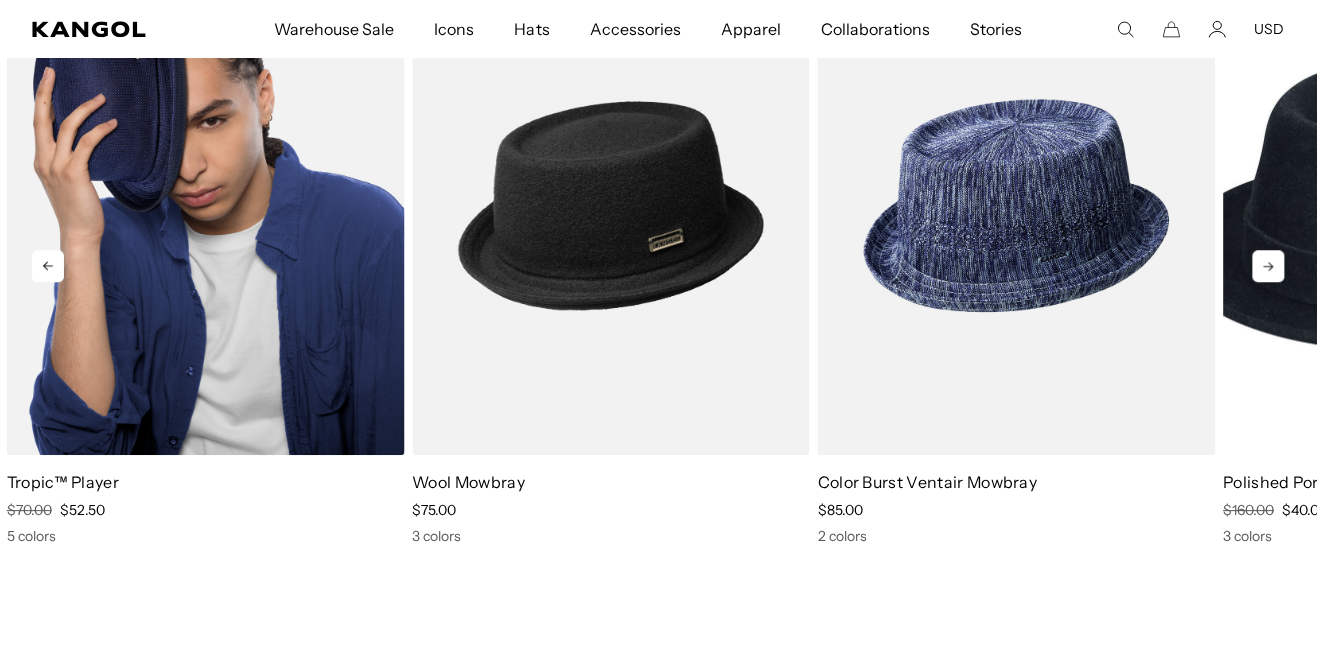 click at bounding box center (206, 205) 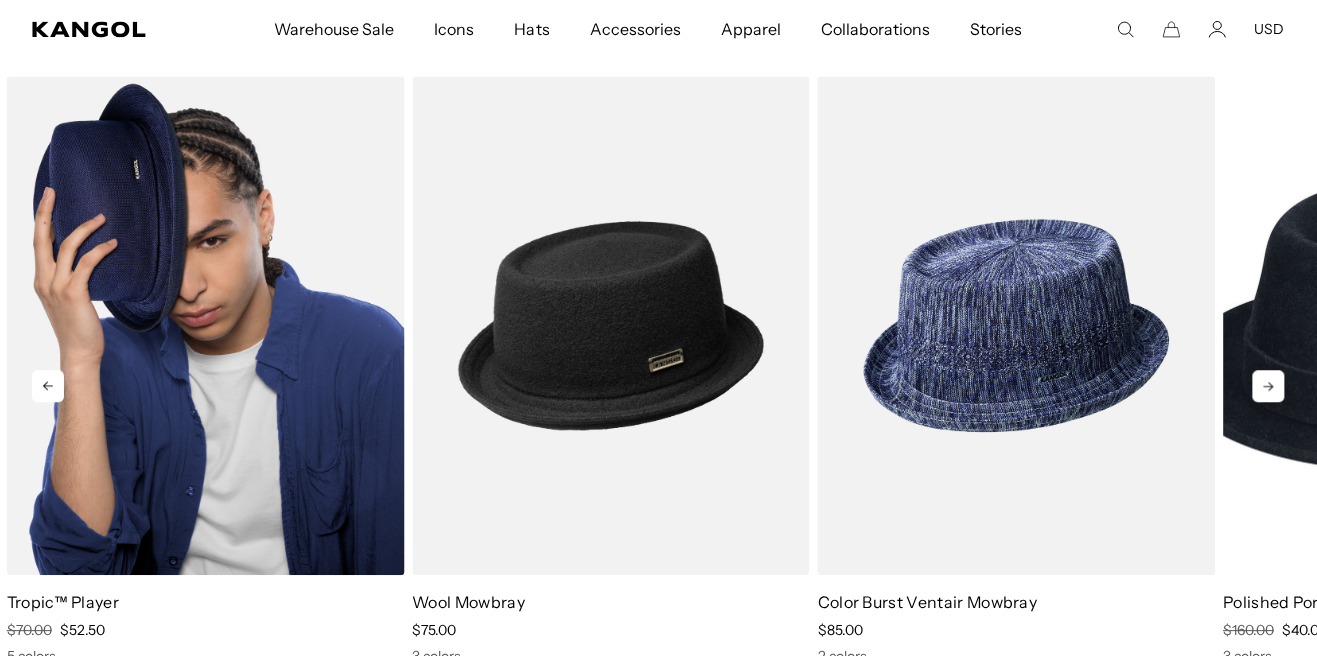 scroll, scrollTop: 1105, scrollLeft: 0, axis: vertical 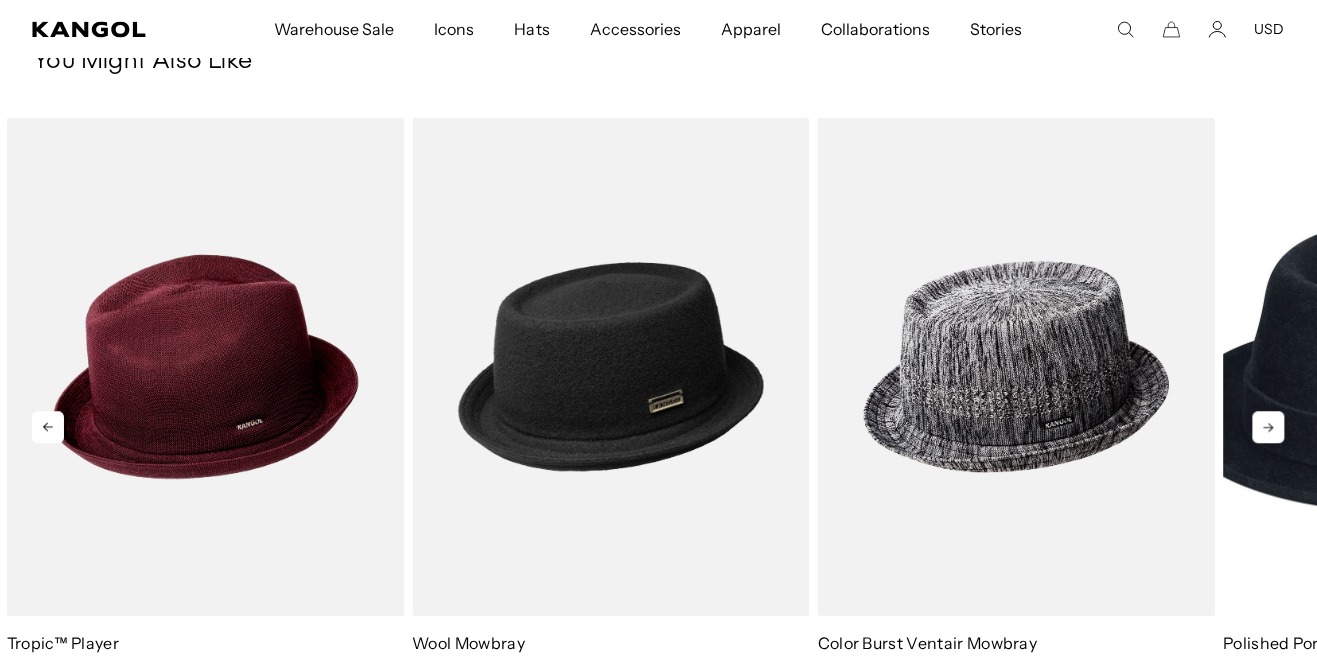 click at bounding box center [1017, 366] 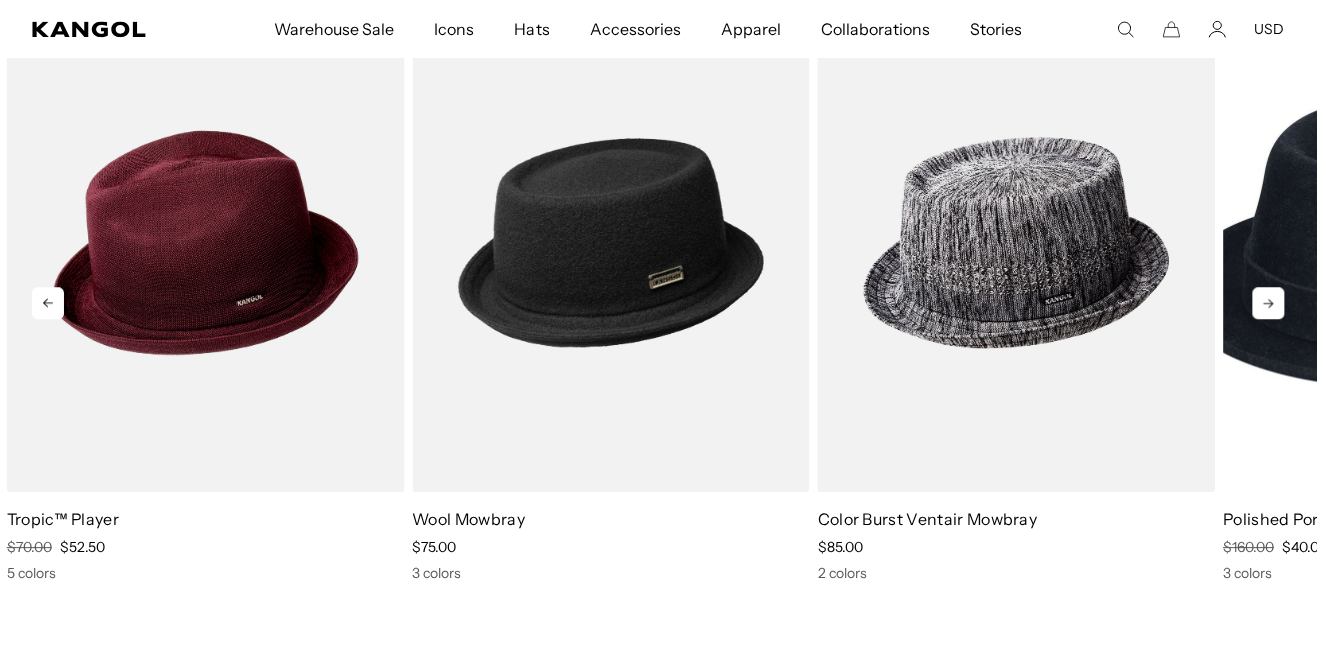scroll, scrollTop: 1238, scrollLeft: 0, axis: vertical 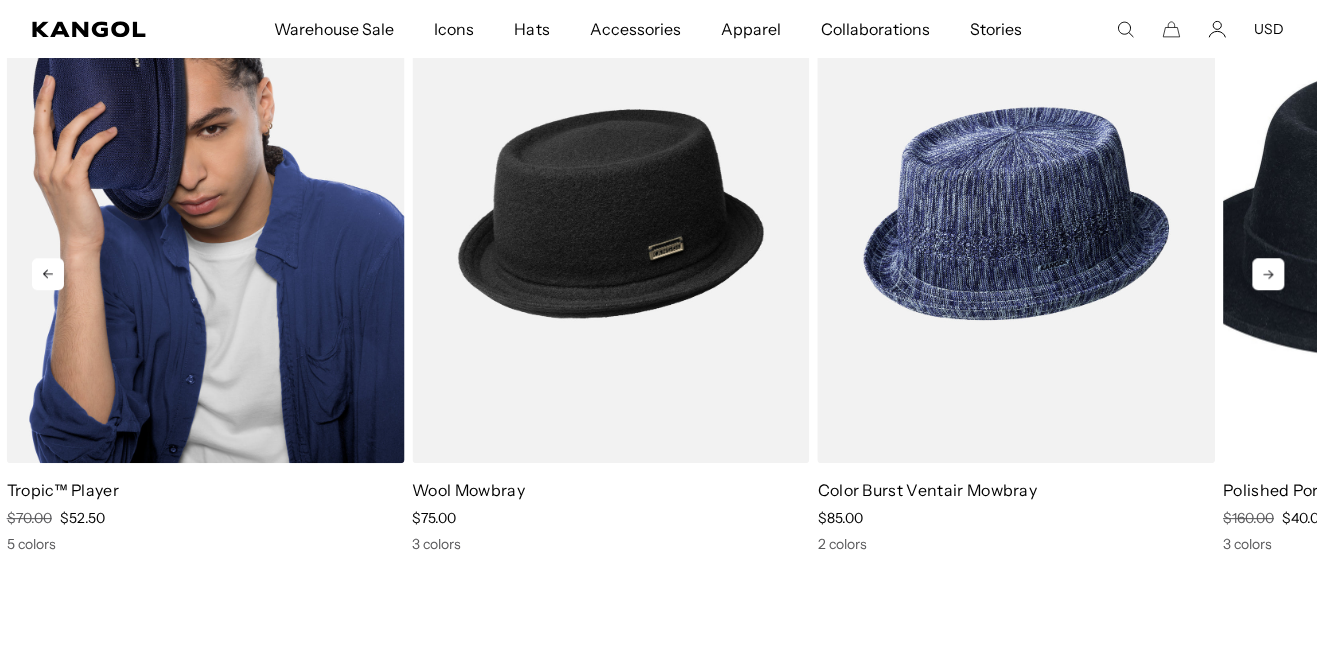 click at bounding box center (206, 213) 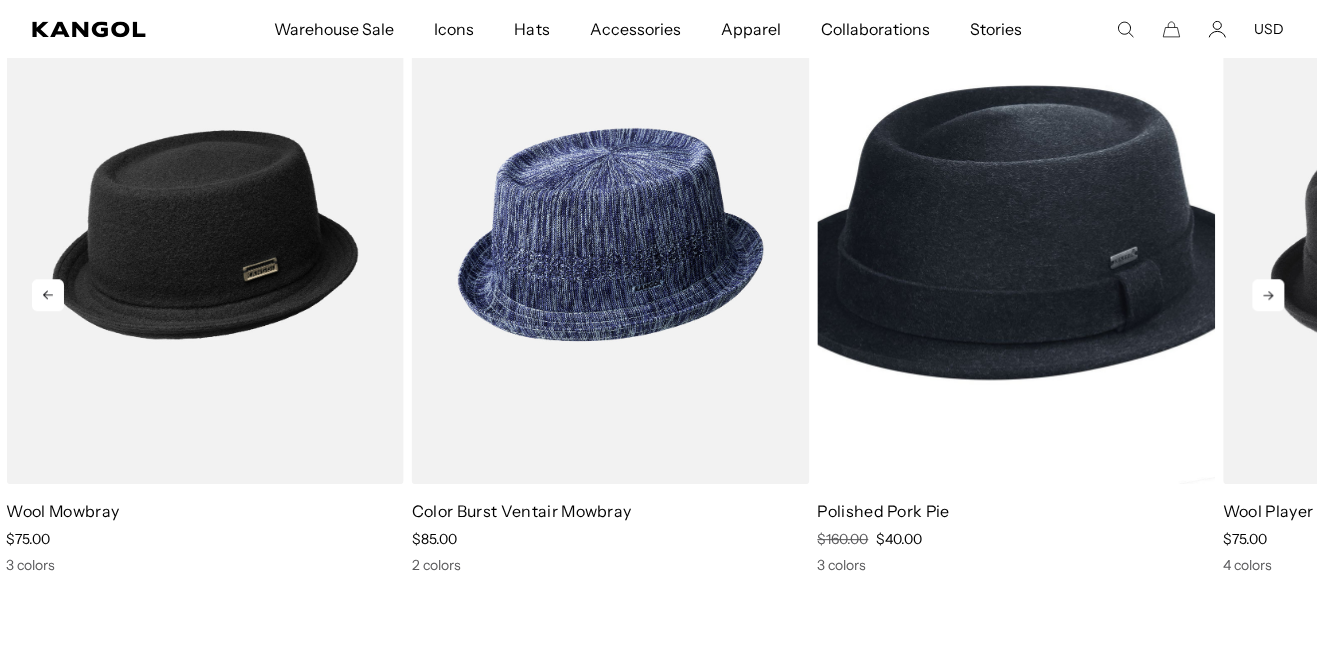 scroll, scrollTop: 1226, scrollLeft: 0, axis: vertical 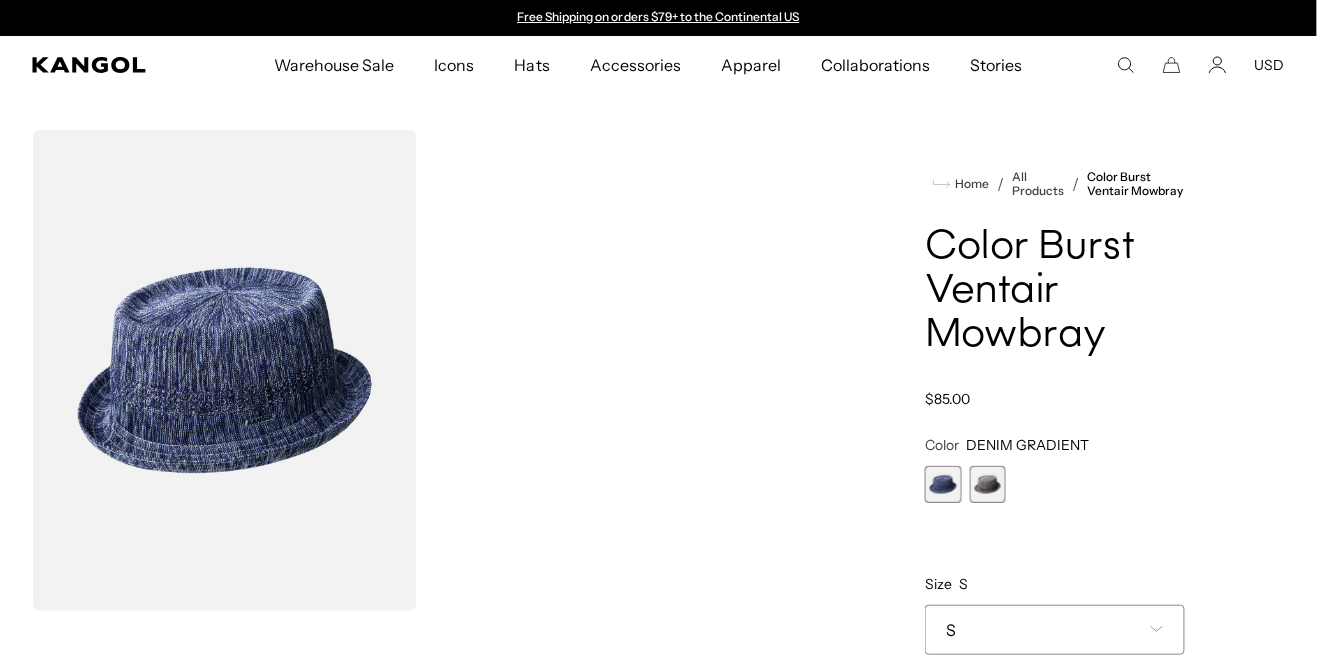 click at bounding box center [988, 484] 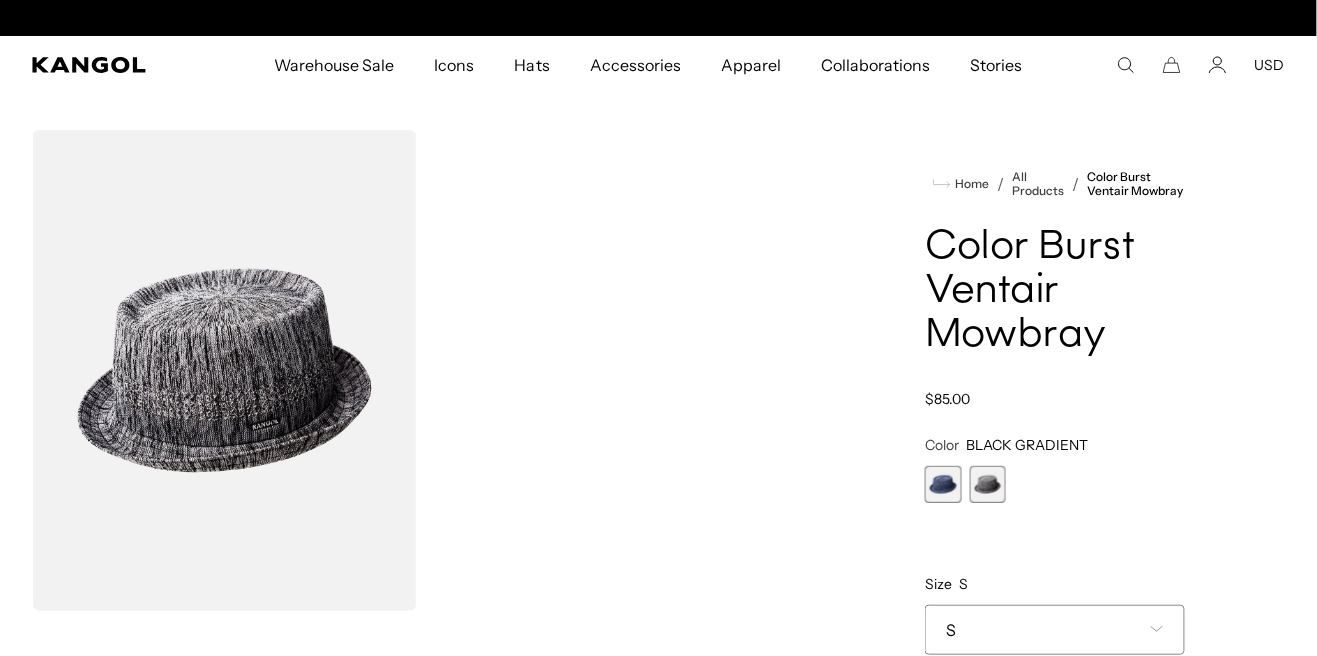 scroll, scrollTop: 0, scrollLeft: 0, axis: both 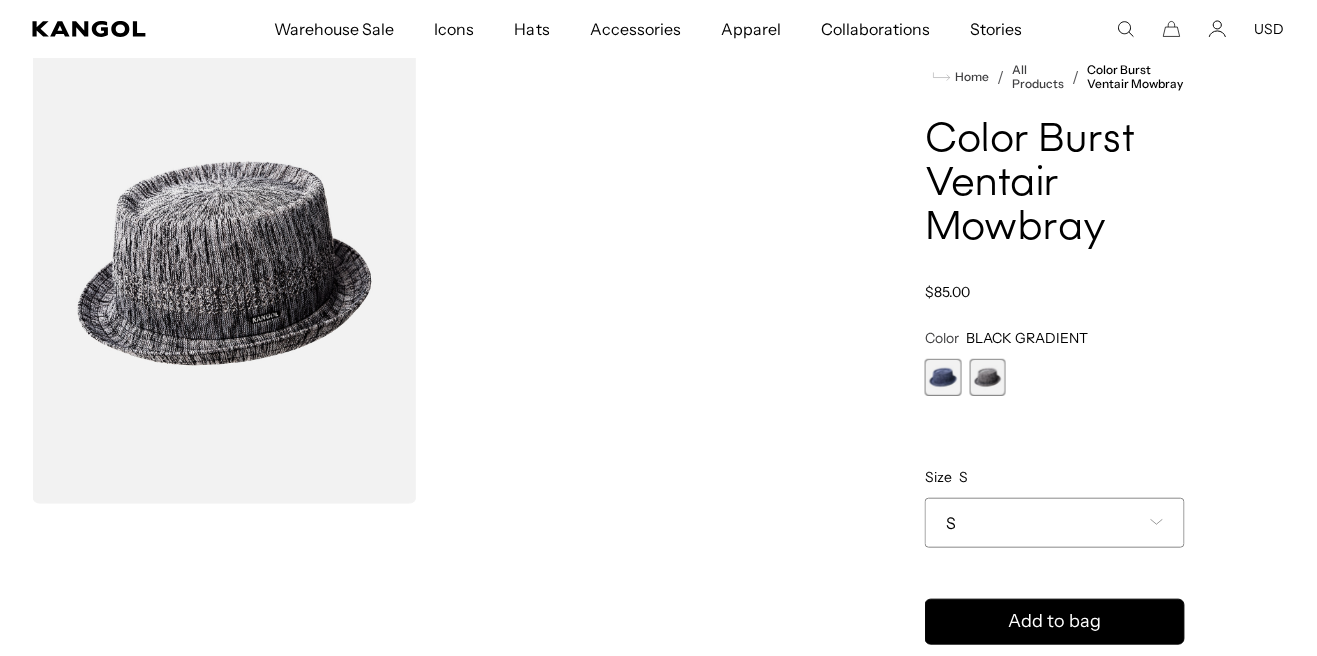 click on "S" at bounding box center [1055, 523] 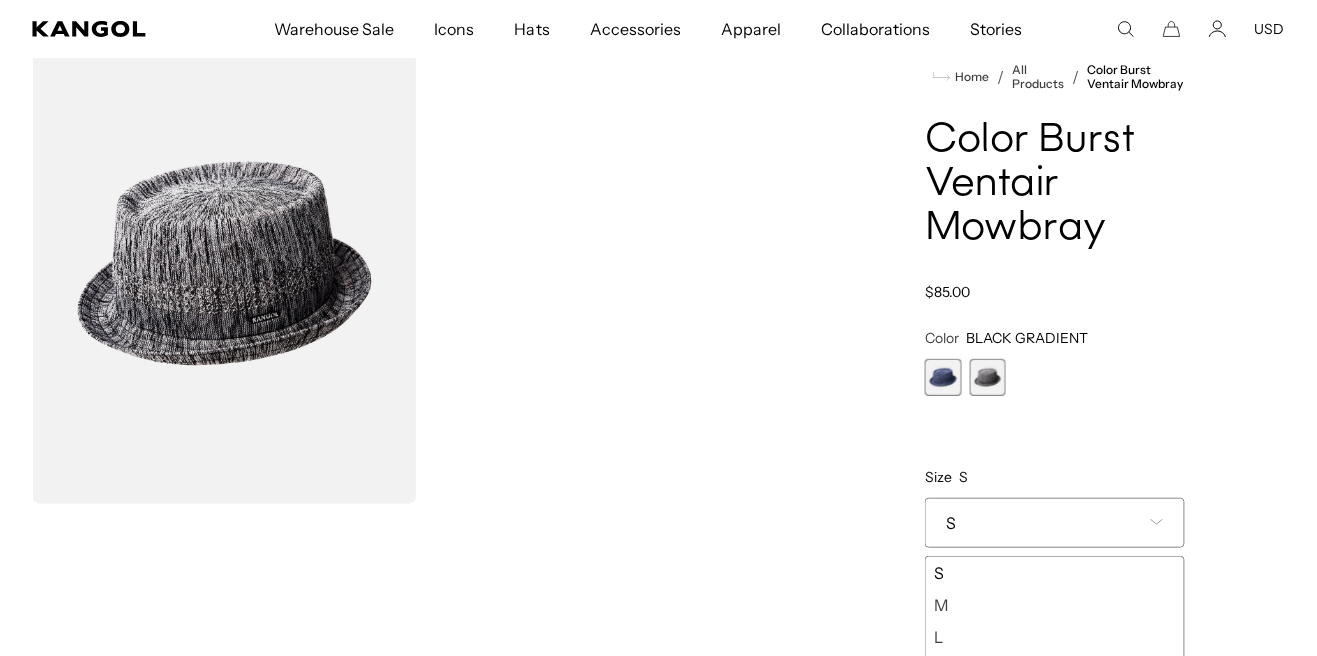 scroll, scrollTop: 205, scrollLeft: 0, axis: vertical 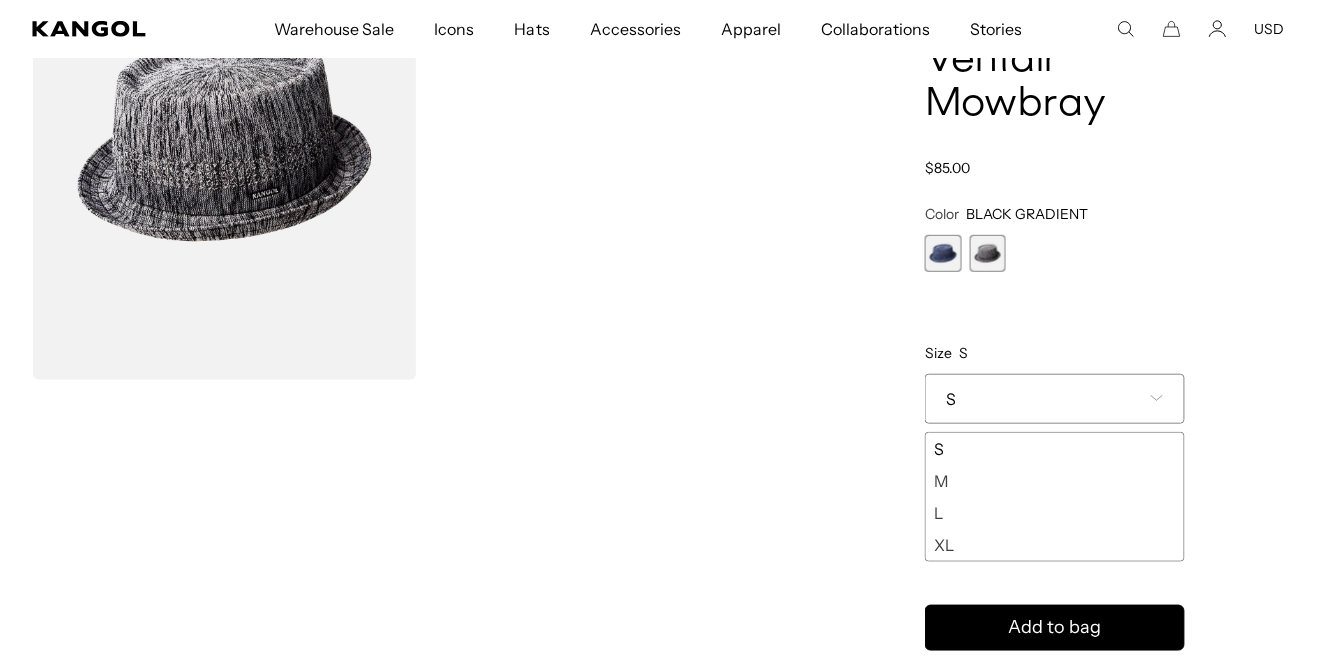 click on "XL" at bounding box center (1055, 545) 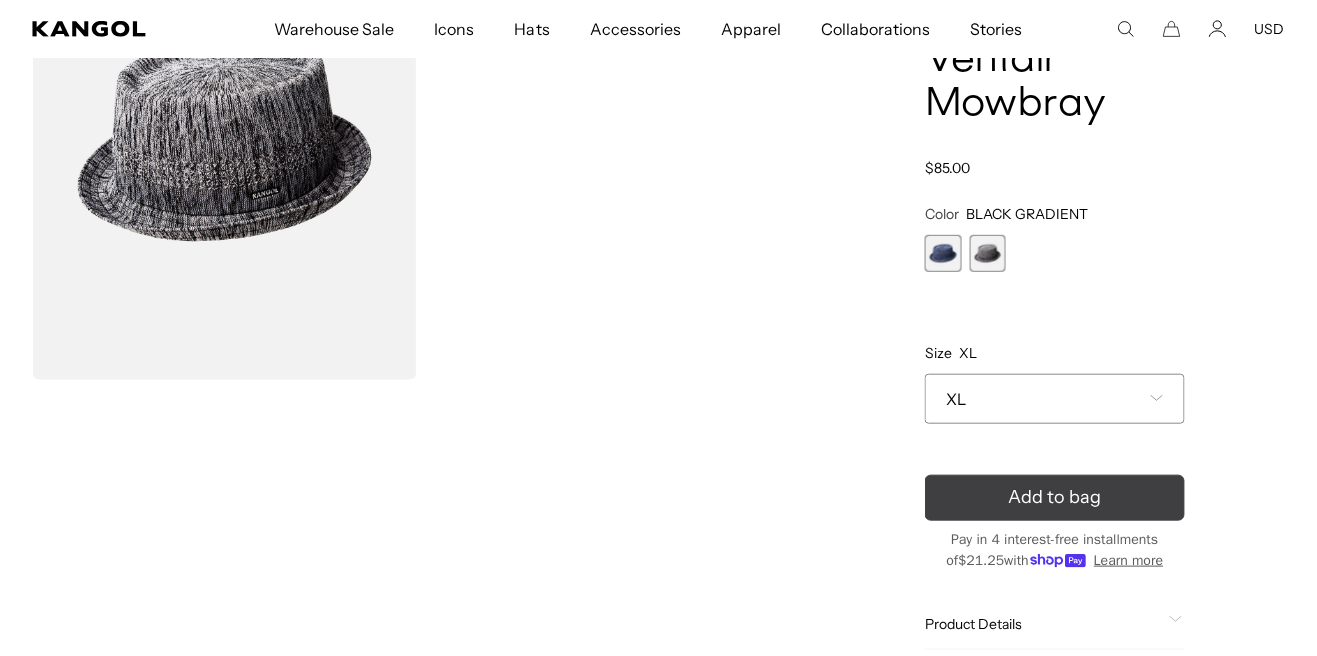 click on "Add to bag" at bounding box center (1055, 498) 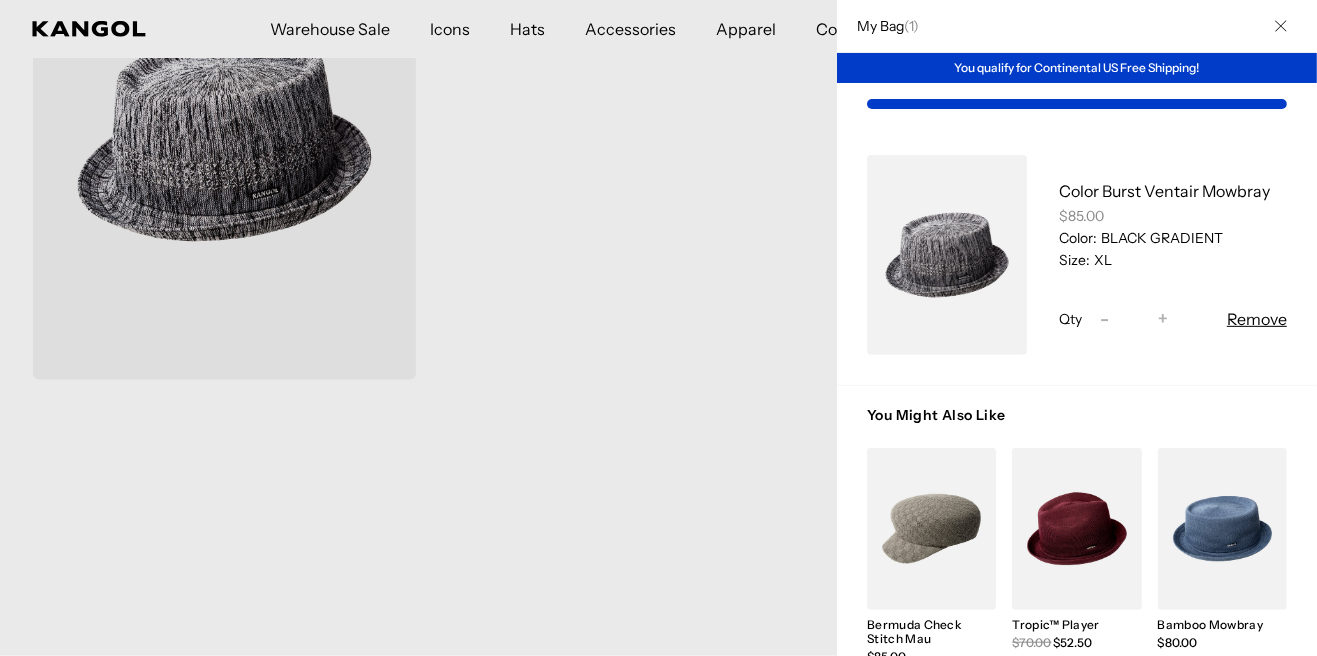 scroll, scrollTop: 0, scrollLeft: 411, axis: horizontal 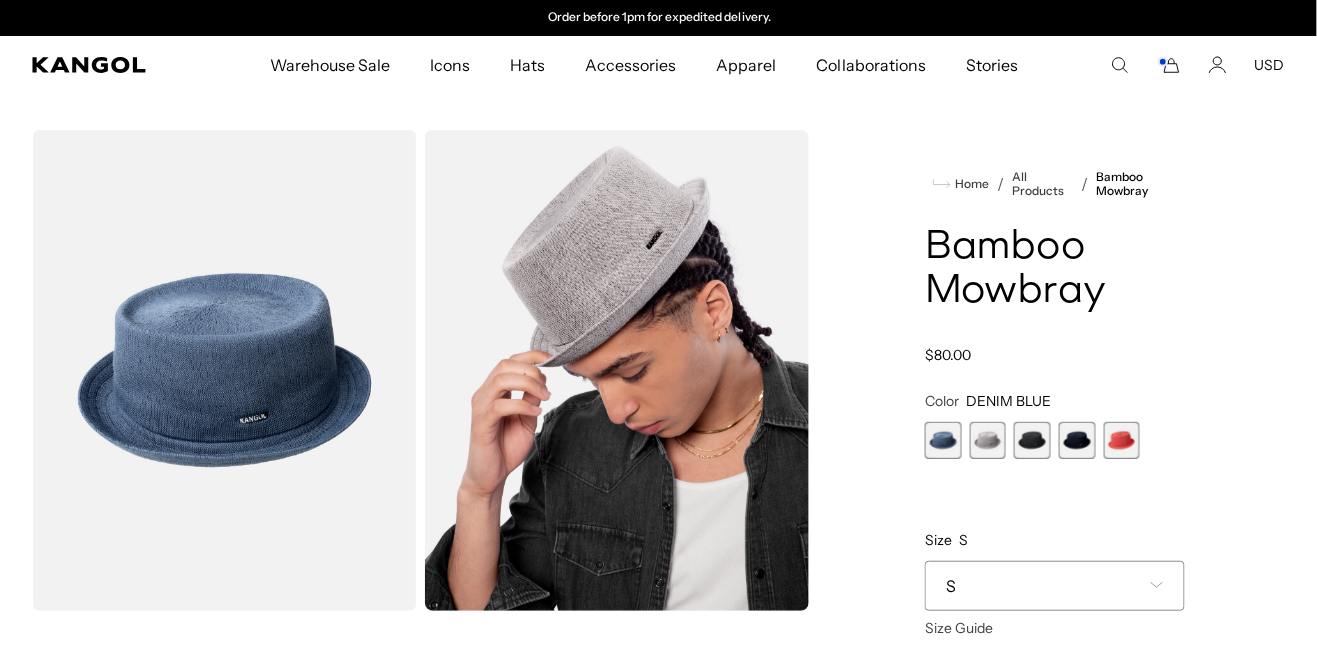 click at bounding box center (1122, 440) 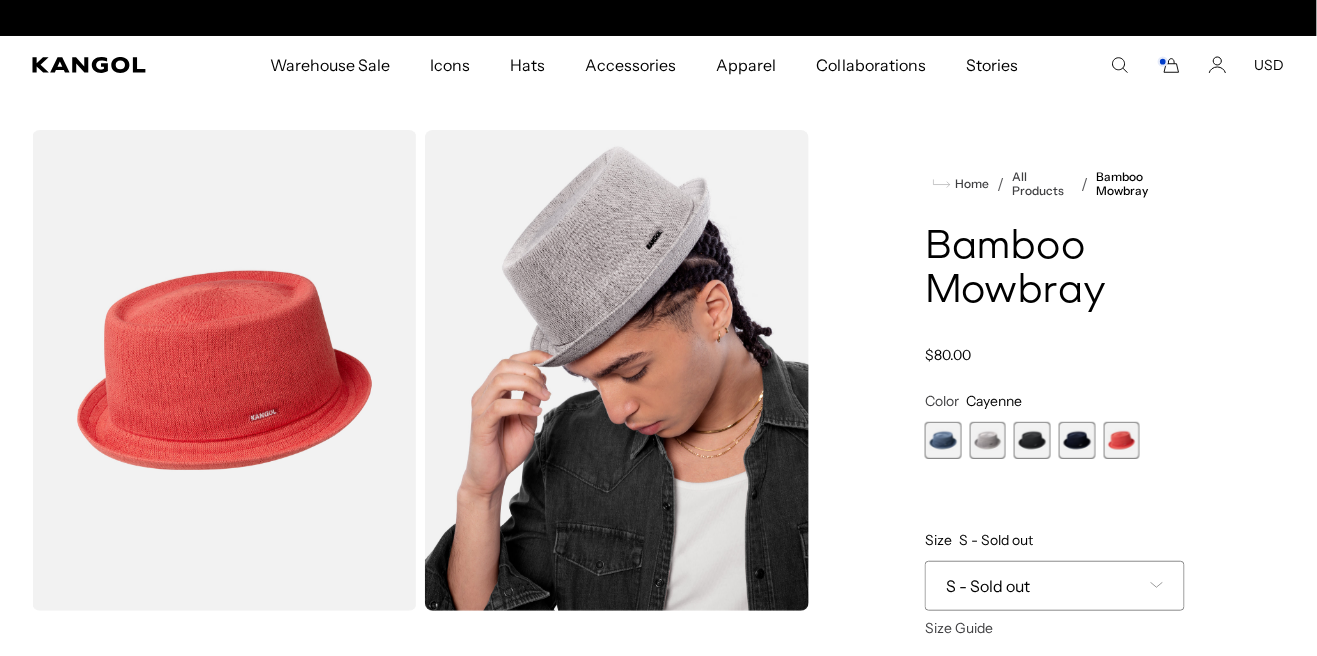 scroll, scrollTop: 0, scrollLeft: 0, axis: both 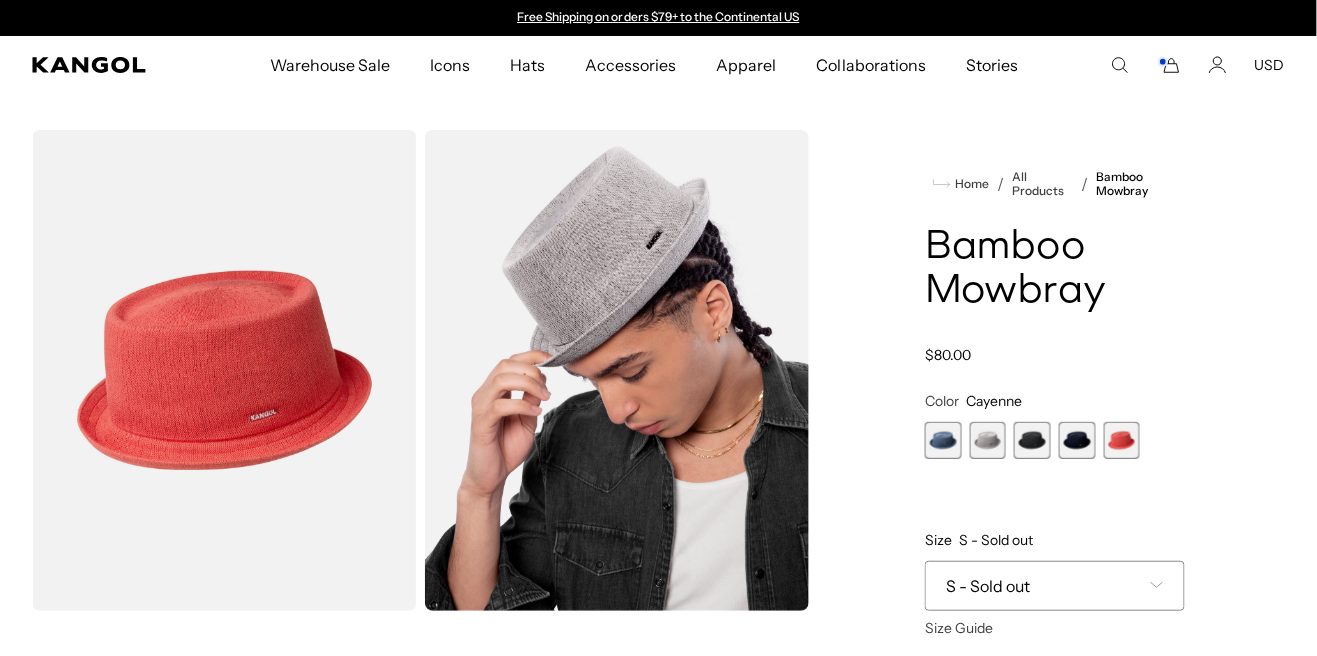 click at bounding box center [1077, 440] 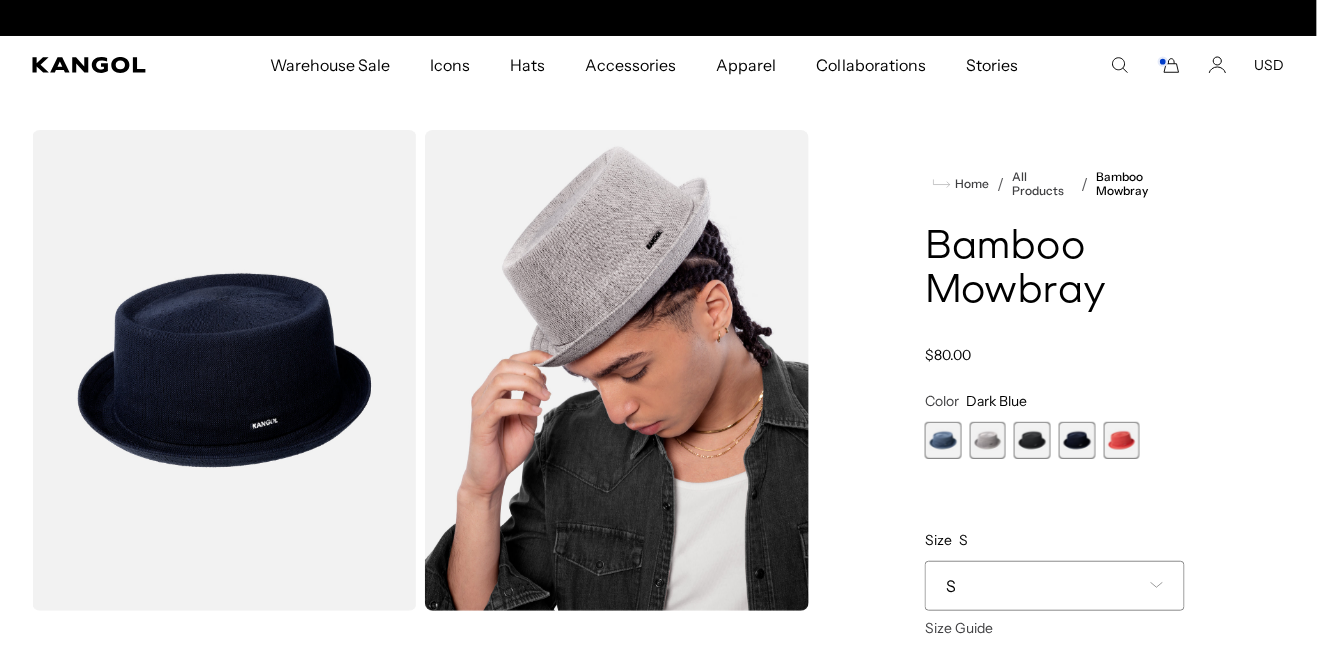 scroll, scrollTop: 0, scrollLeft: 411, axis: horizontal 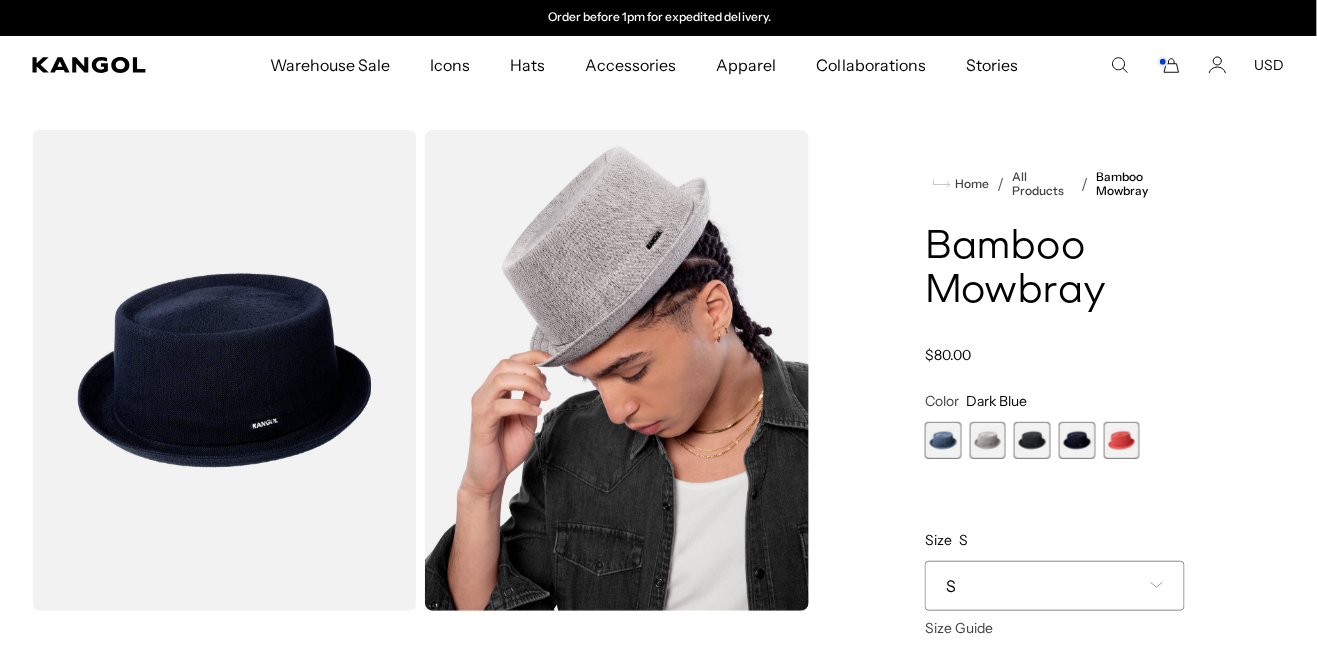 click at bounding box center [1077, 440] 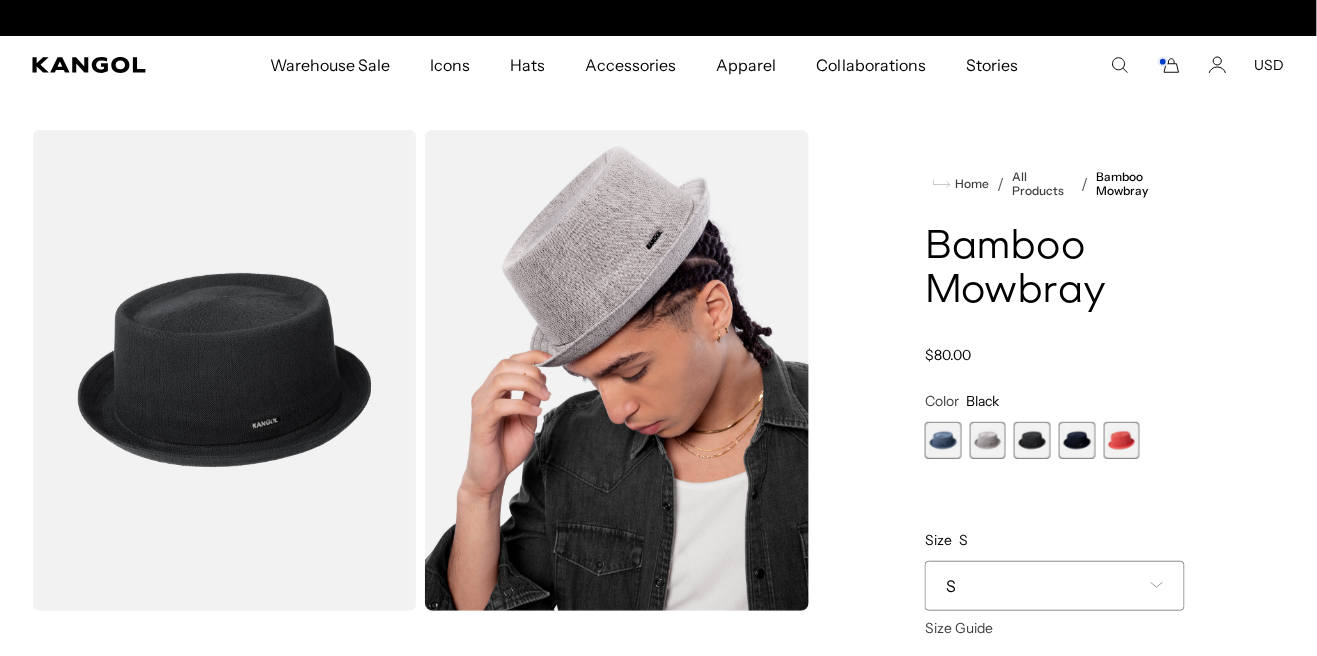 scroll, scrollTop: 0, scrollLeft: 0, axis: both 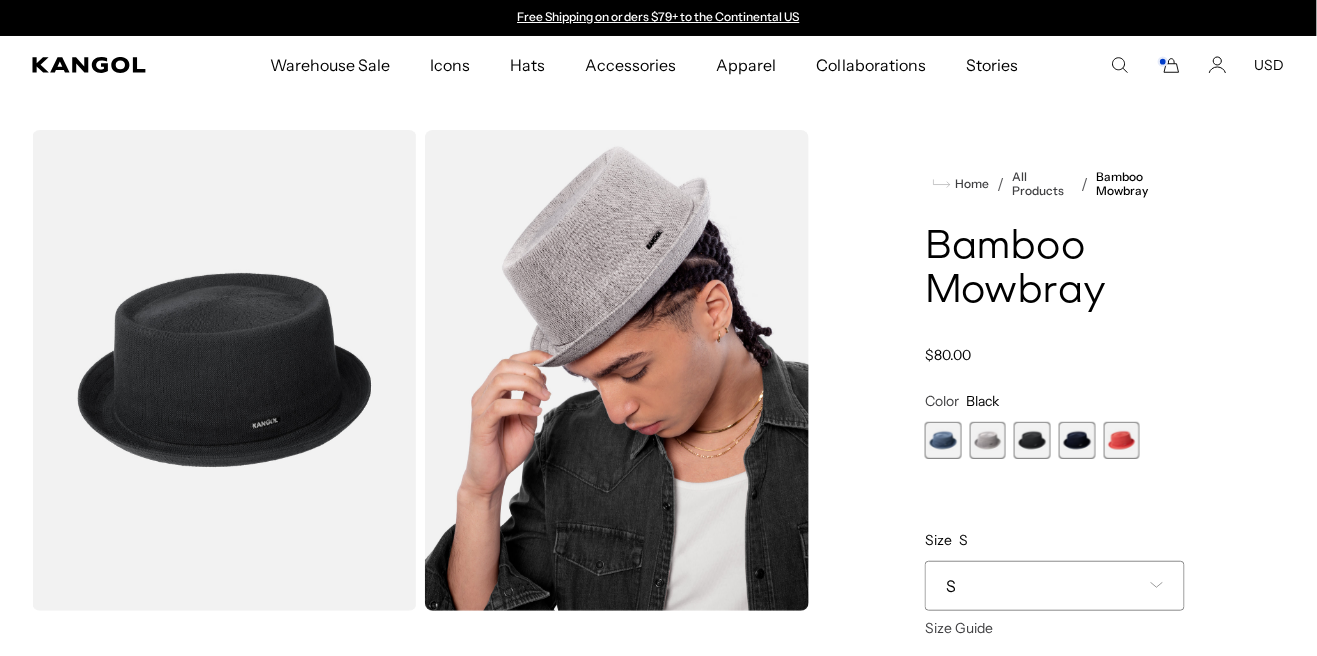 click at bounding box center (988, 440) 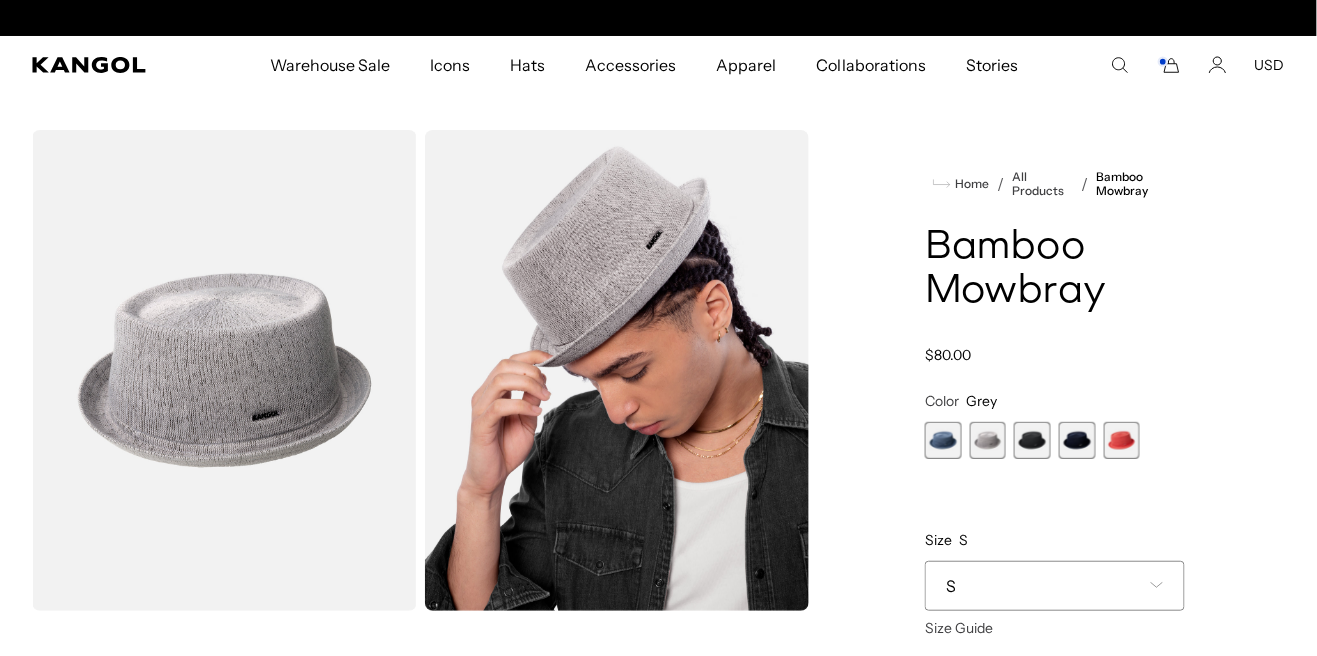 scroll, scrollTop: 0, scrollLeft: 411, axis: horizontal 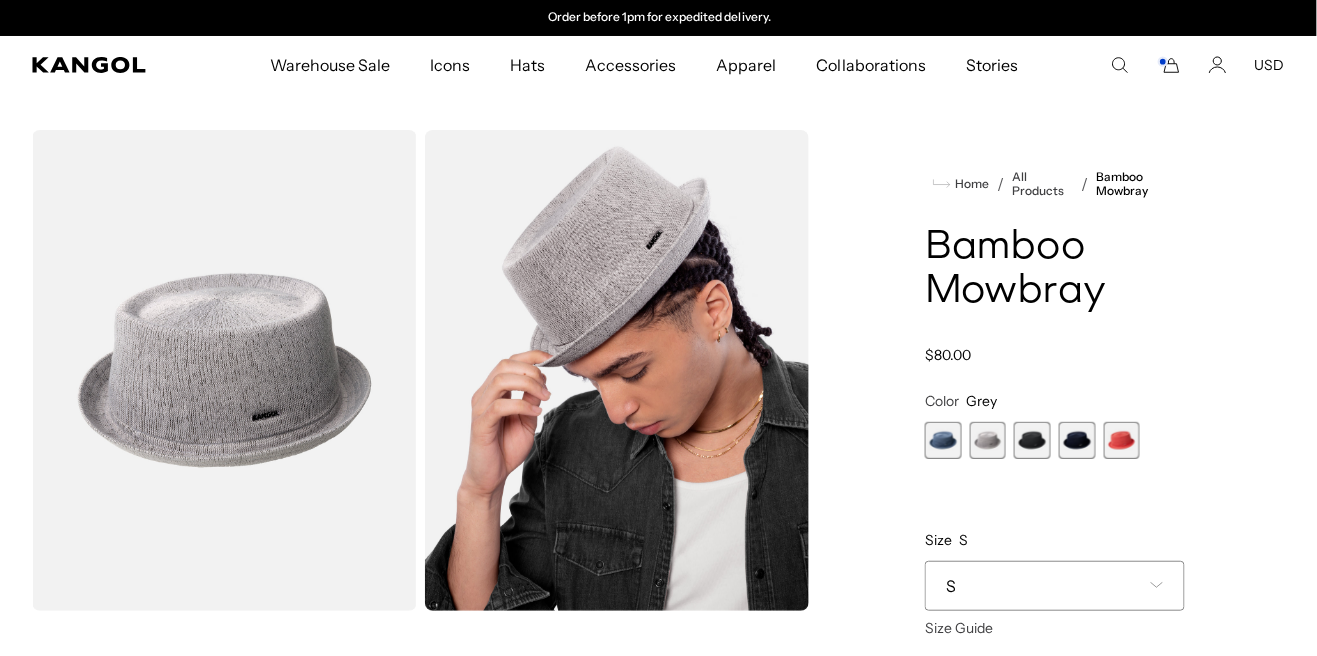 click at bounding box center (943, 440) 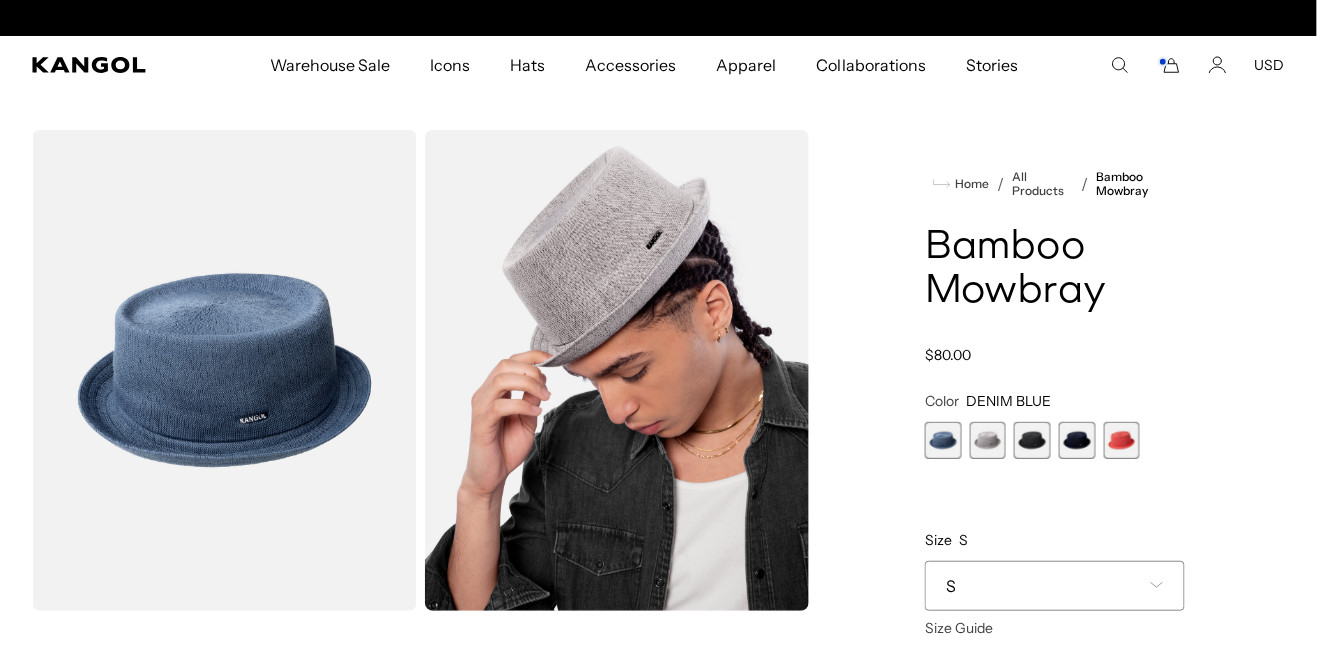 scroll, scrollTop: 0, scrollLeft: 0, axis: both 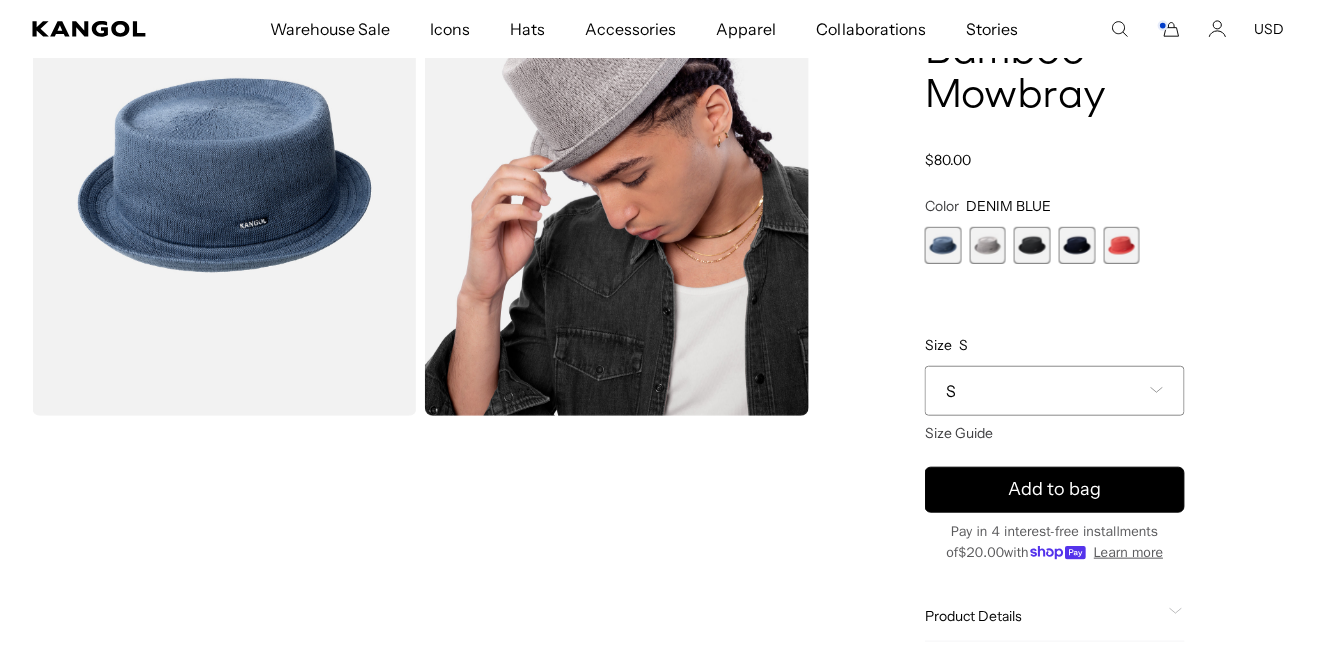click on "S" at bounding box center (1055, 391) 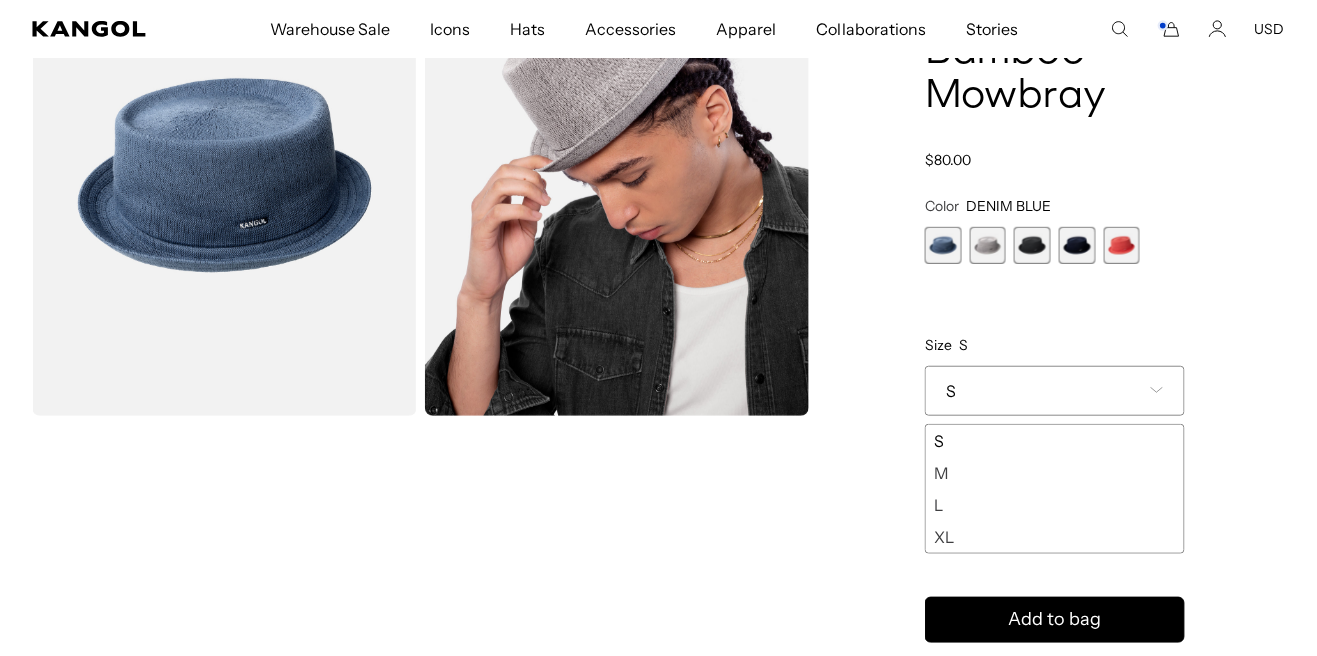 click on "XL" at bounding box center (1055, 537) 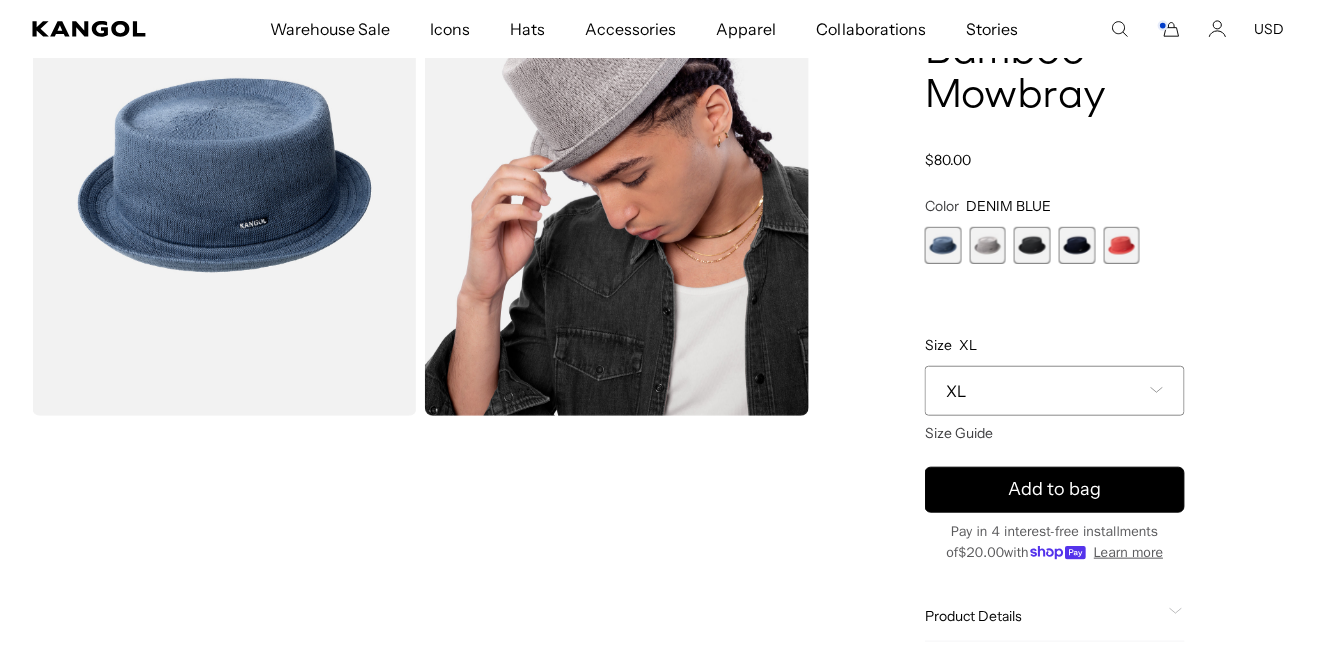 scroll, scrollTop: 0, scrollLeft: 0, axis: both 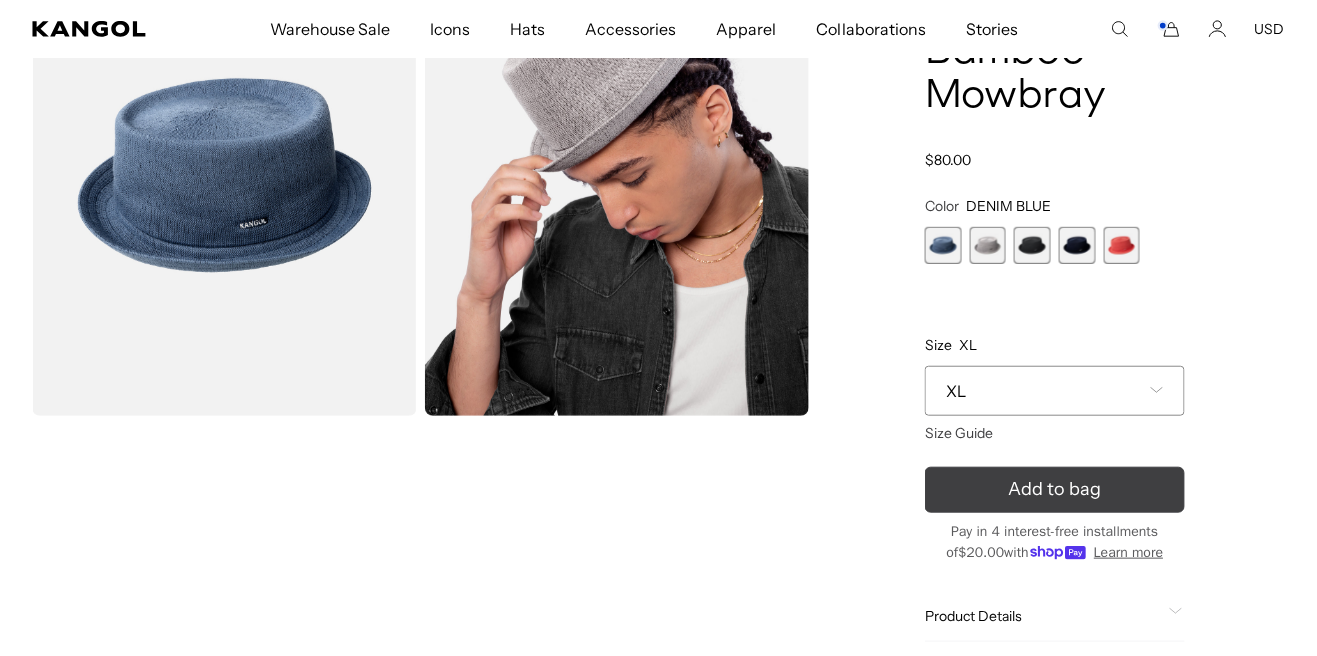 click on "Add to bag" at bounding box center [1055, 490] 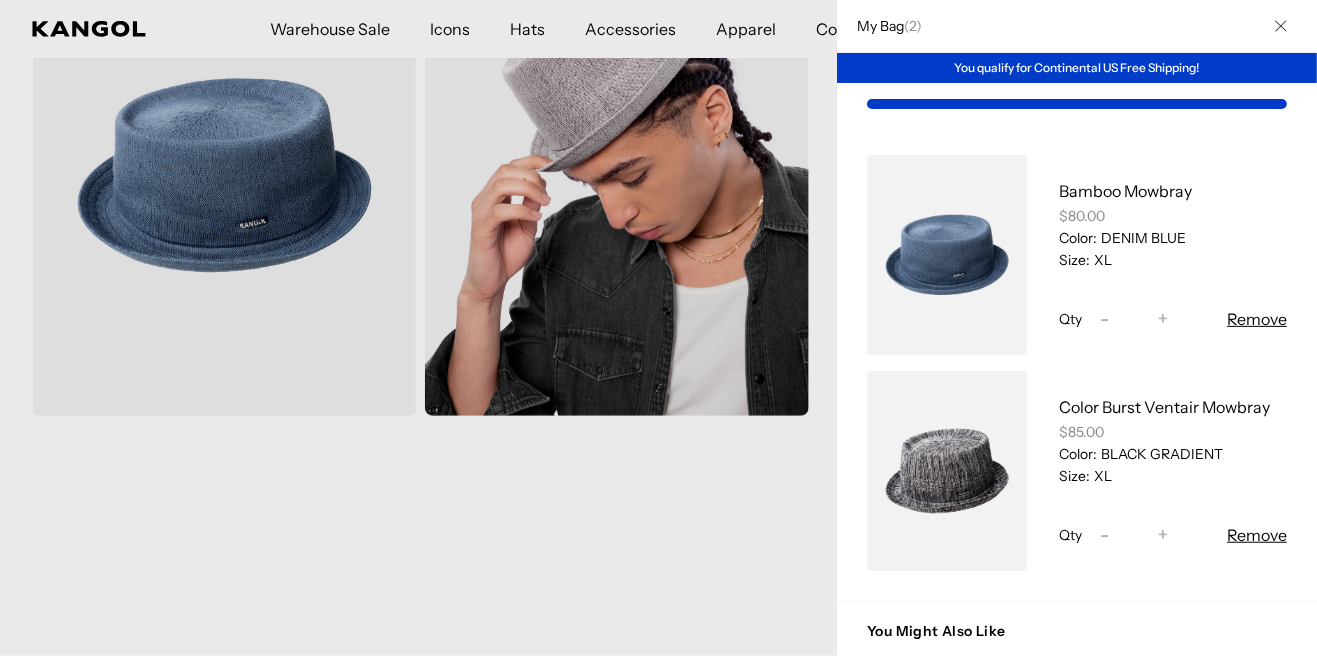scroll, scrollTop: 0, scrollLeft: 0, axis: both 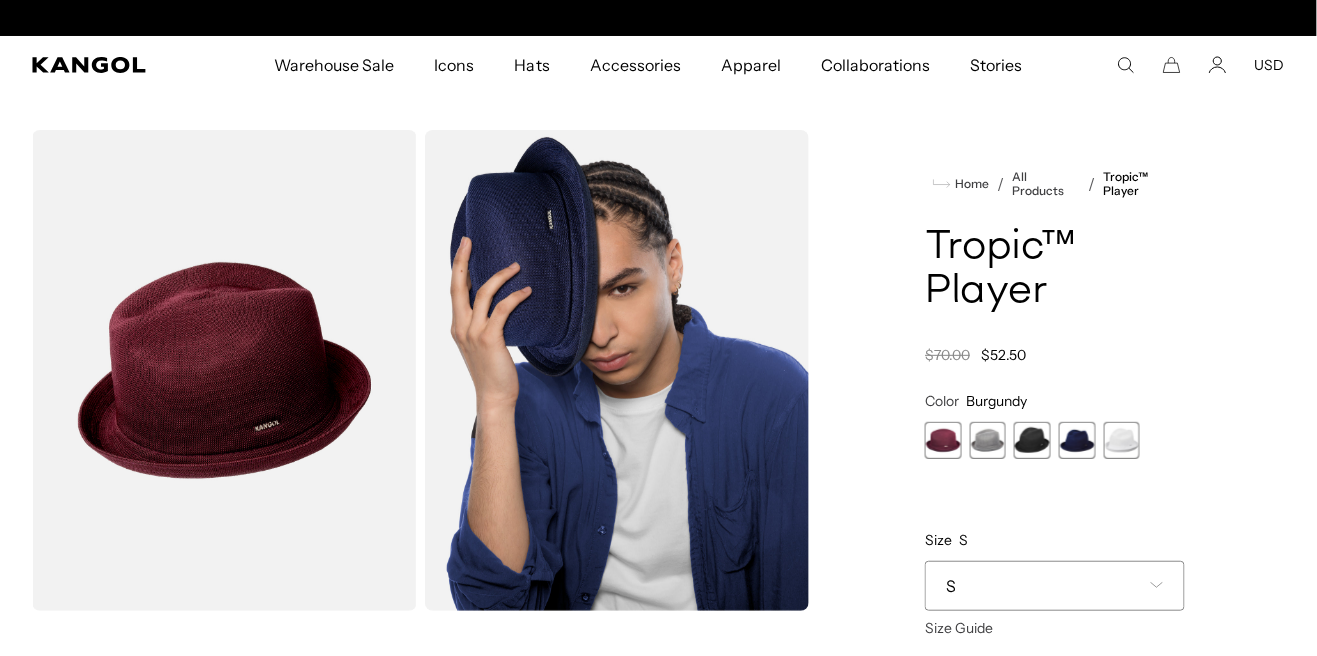 click at bounding box center (988, 440) 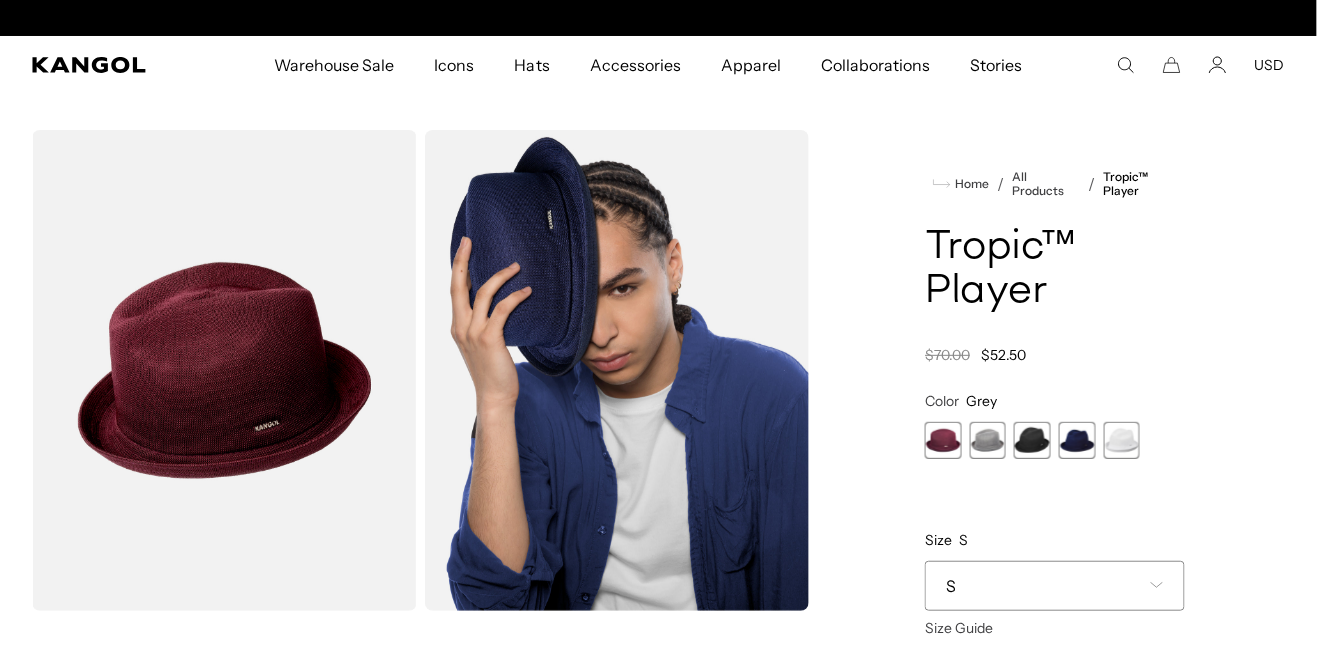 scroll, scrollTop: 0, scrollLeft: 411, axis: horizontal 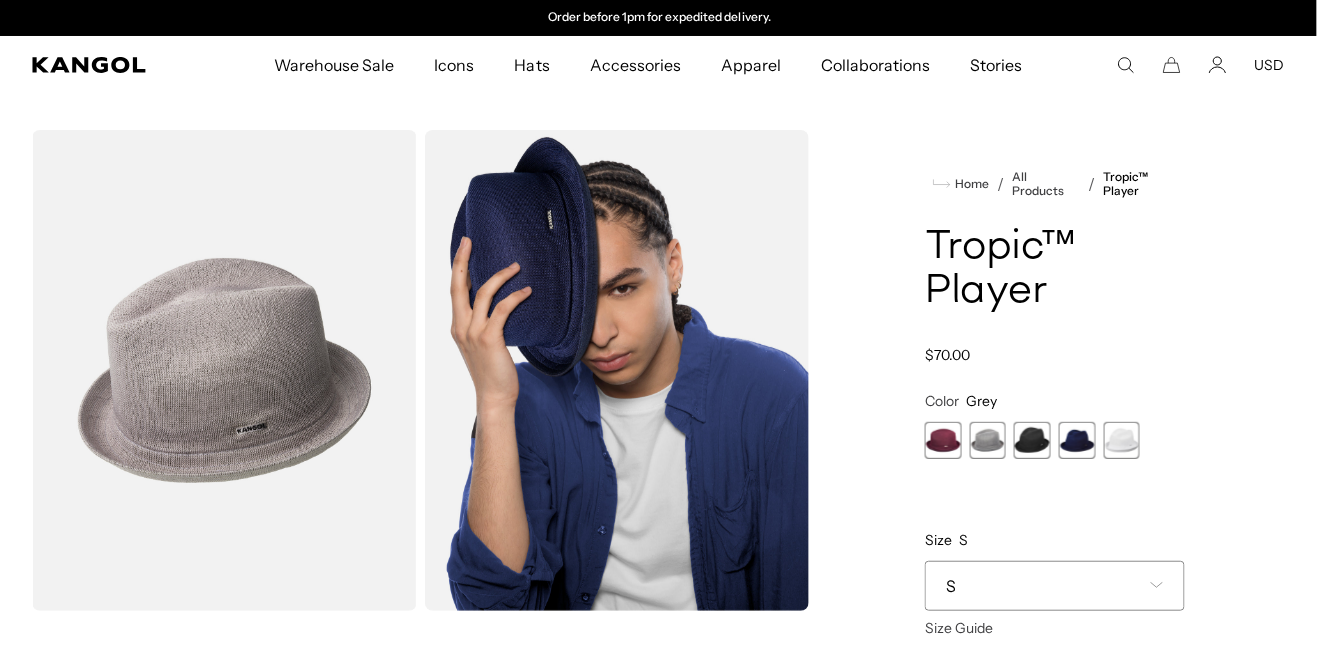 click at bounding box center (1032, 440) 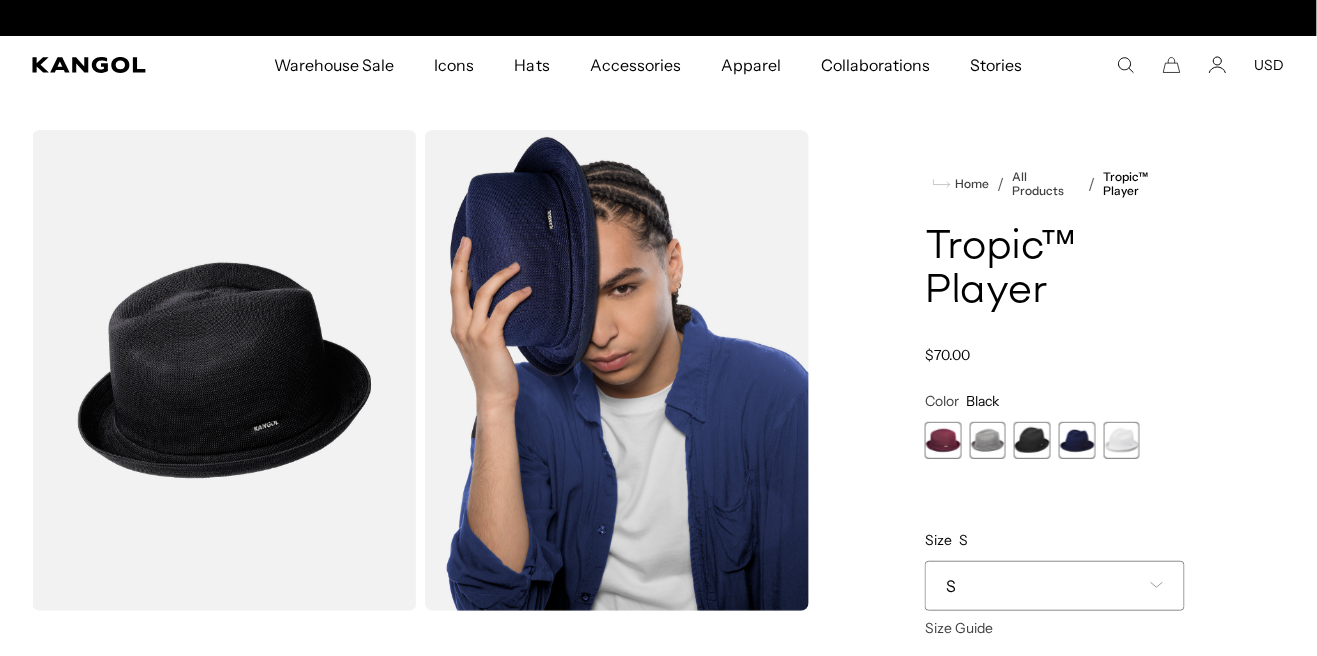 scroll, scrollTop: 0, scrollLeft: 0, axis: both 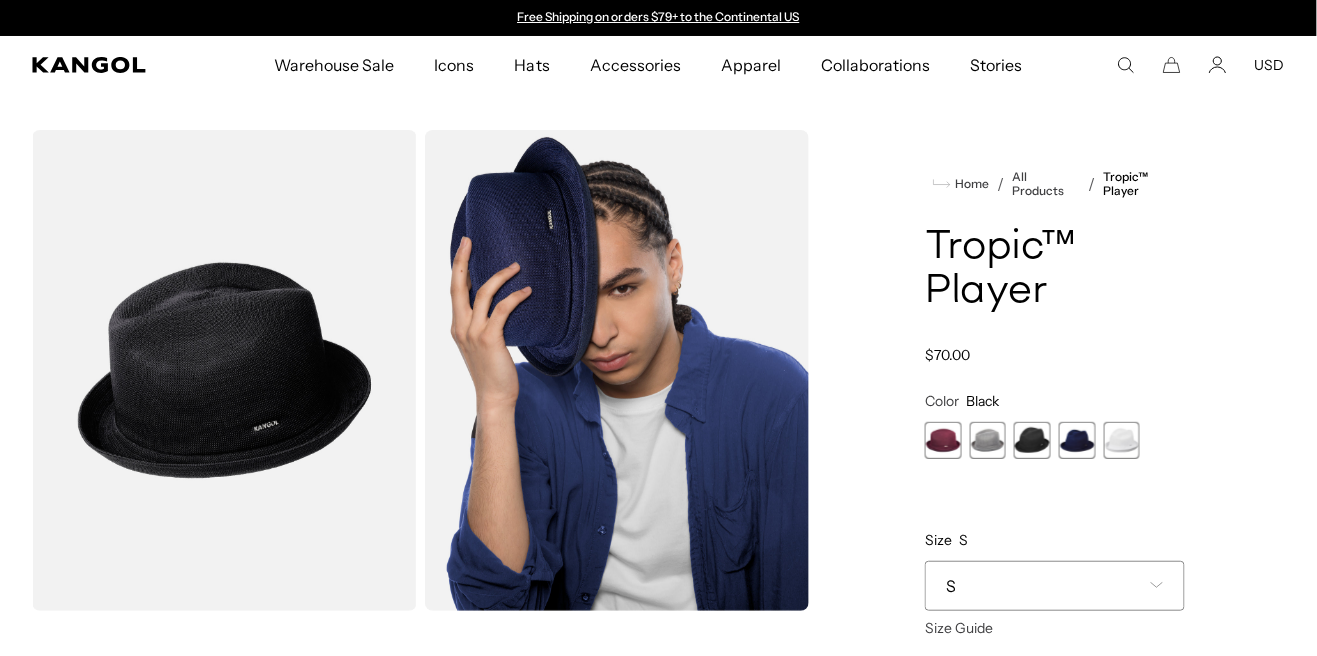 click at bounding box center (1077, 440) 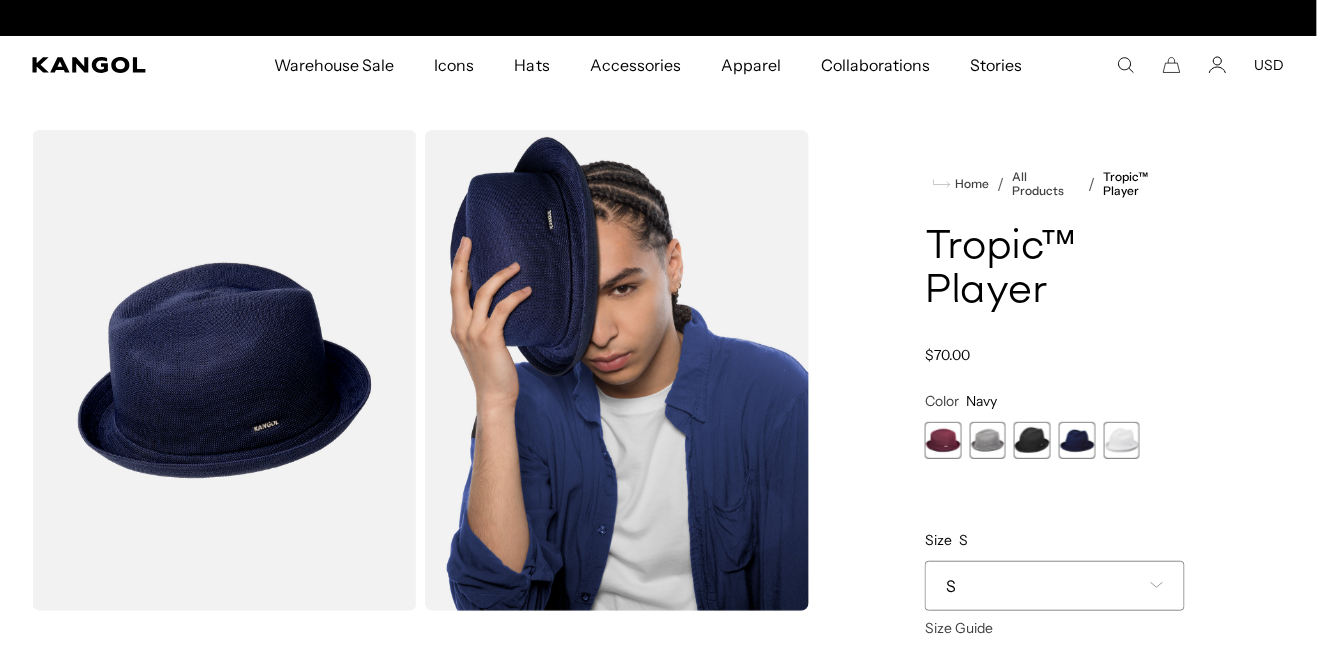 scroll, scrollTop: 0, scrollLeft: 411, axis: horizontal 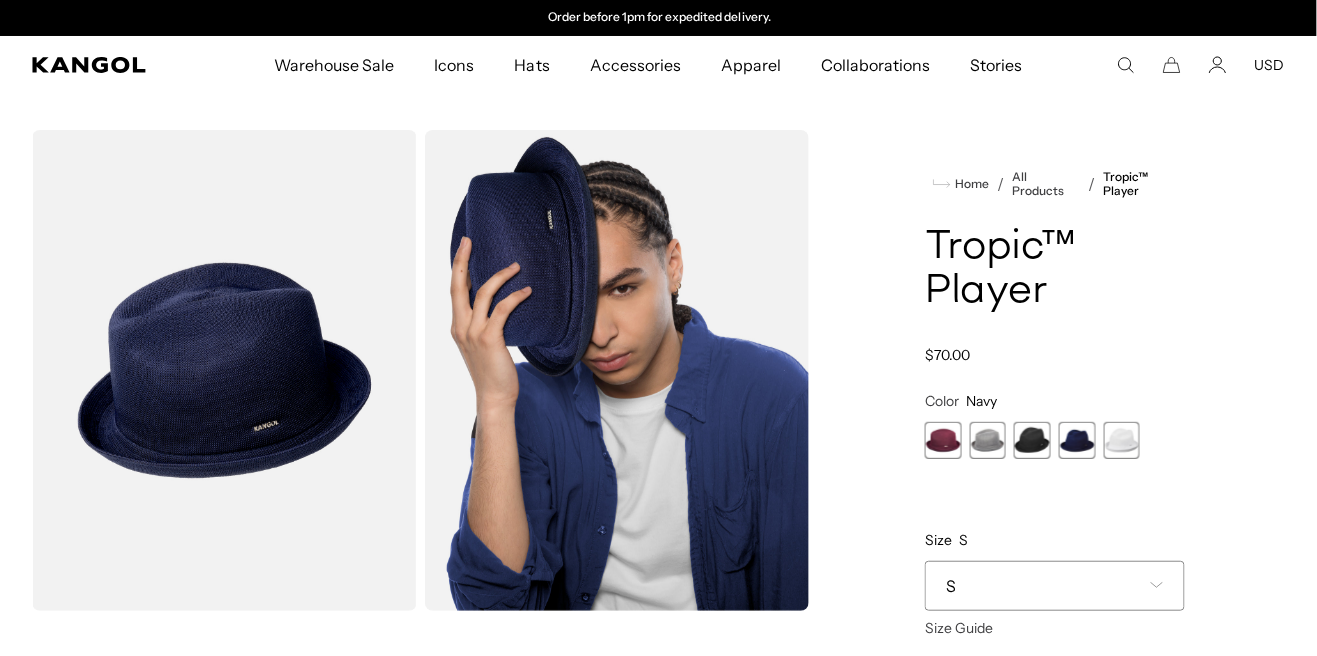 click at bounding box center (1122, 440) 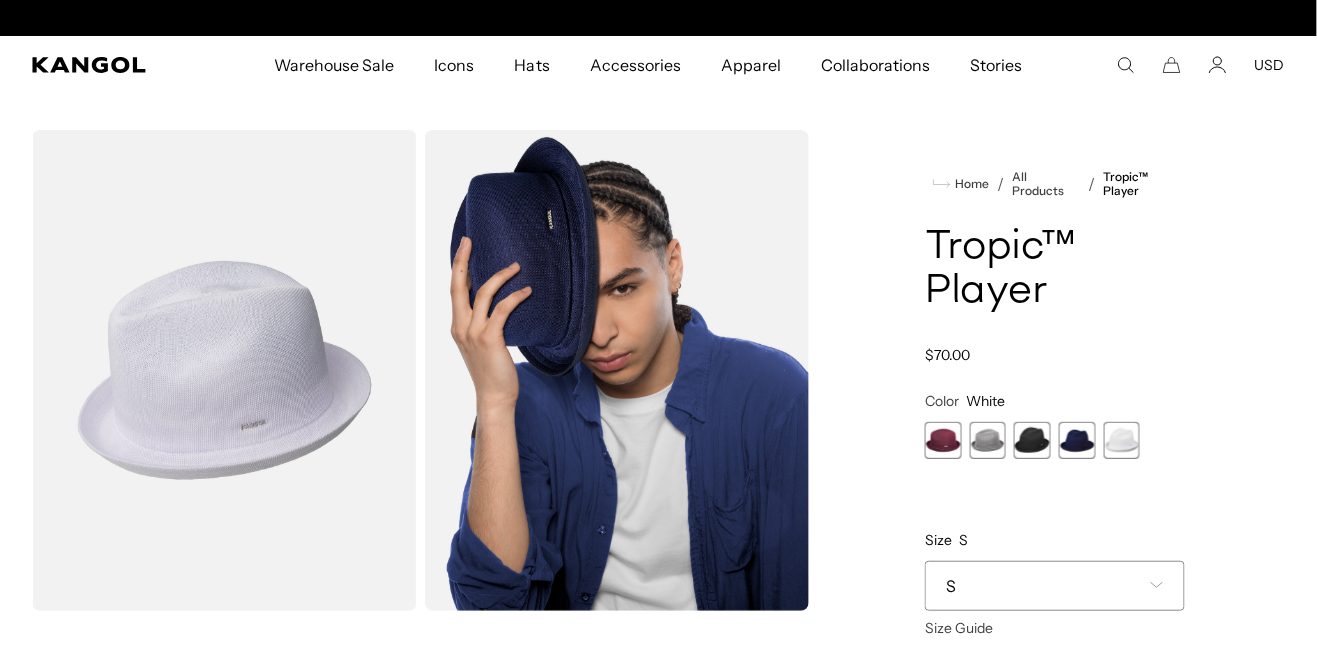 scroll, scrollTop: 0, scrollLeft: 0, axis: both 